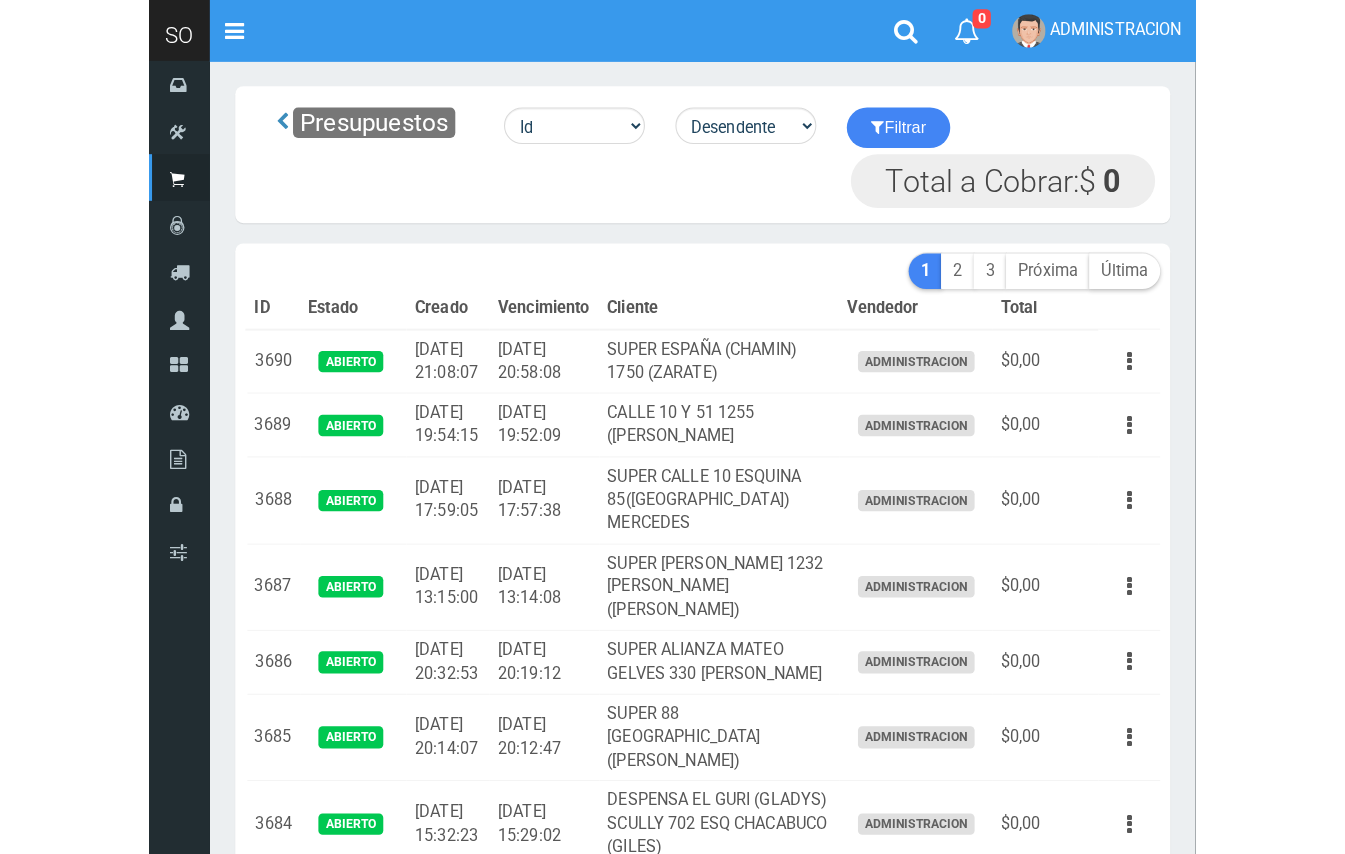 scroll, scrollTop: 0, scrollLeft: 0, axis: both 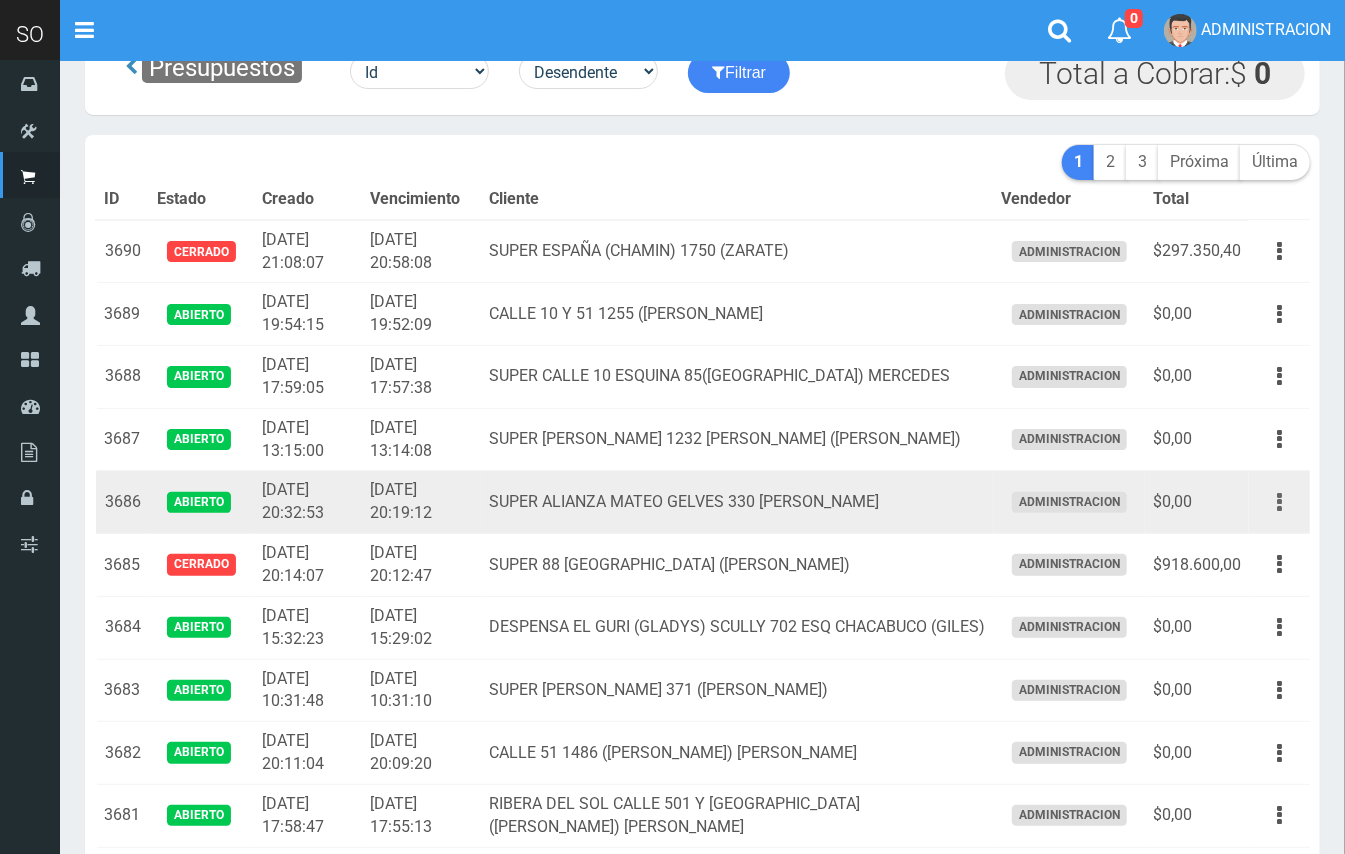 click at bounding box center (1279, 502) 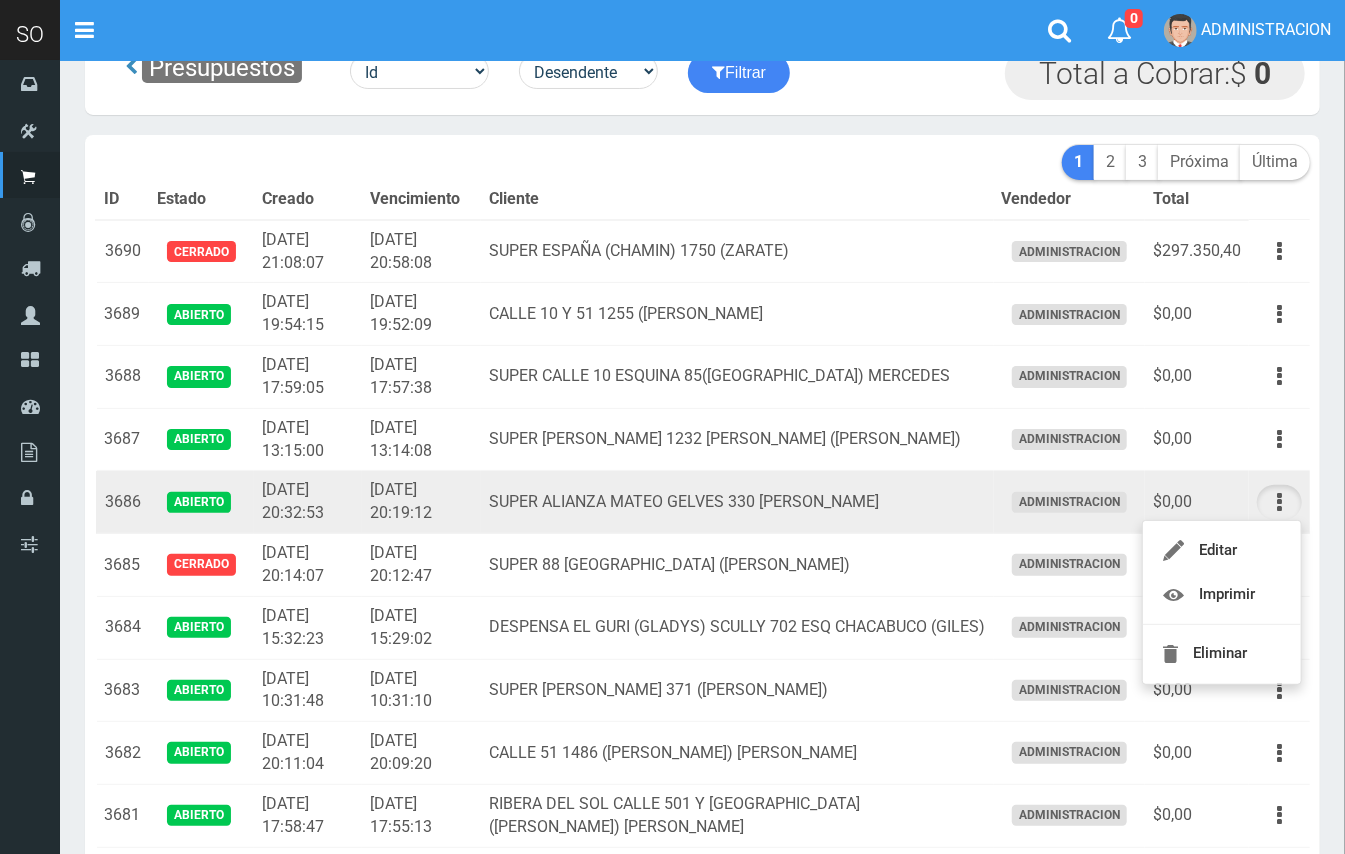click on "Editar  Imprimir   Eliminar" at bounding box center [1222, 602] 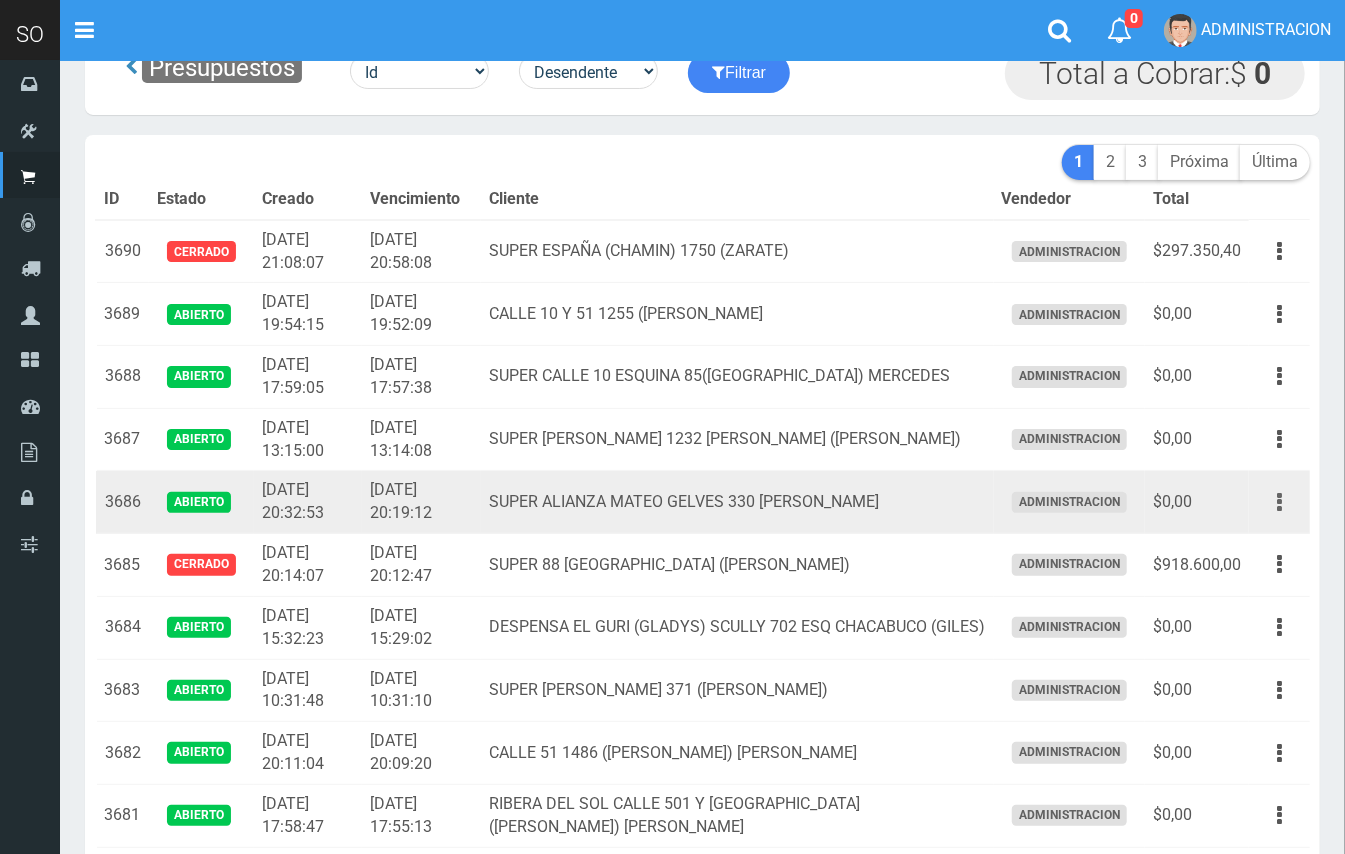 click at bounding box center (1279, 502) 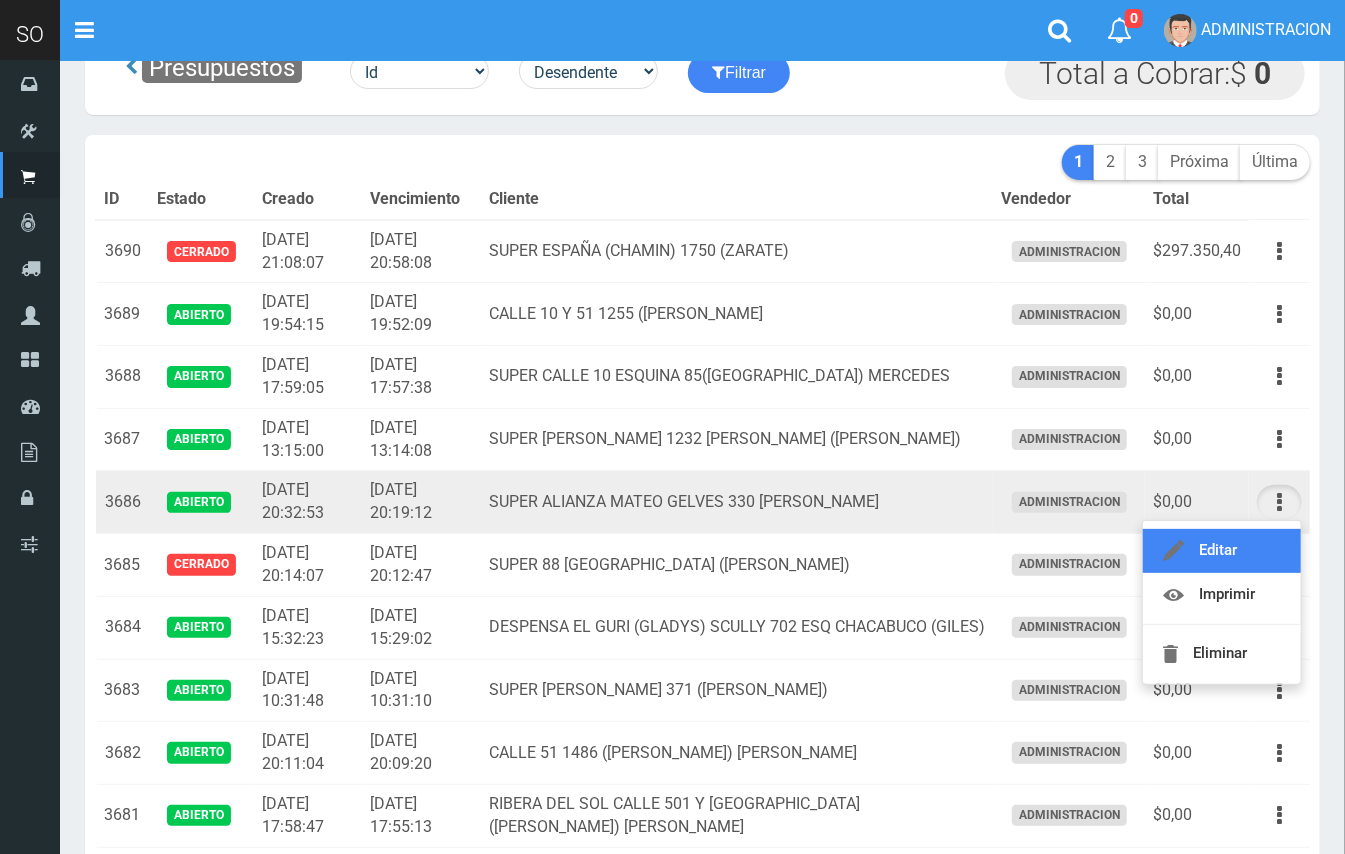 click on "Editar" at bounding box center [1222, 551] 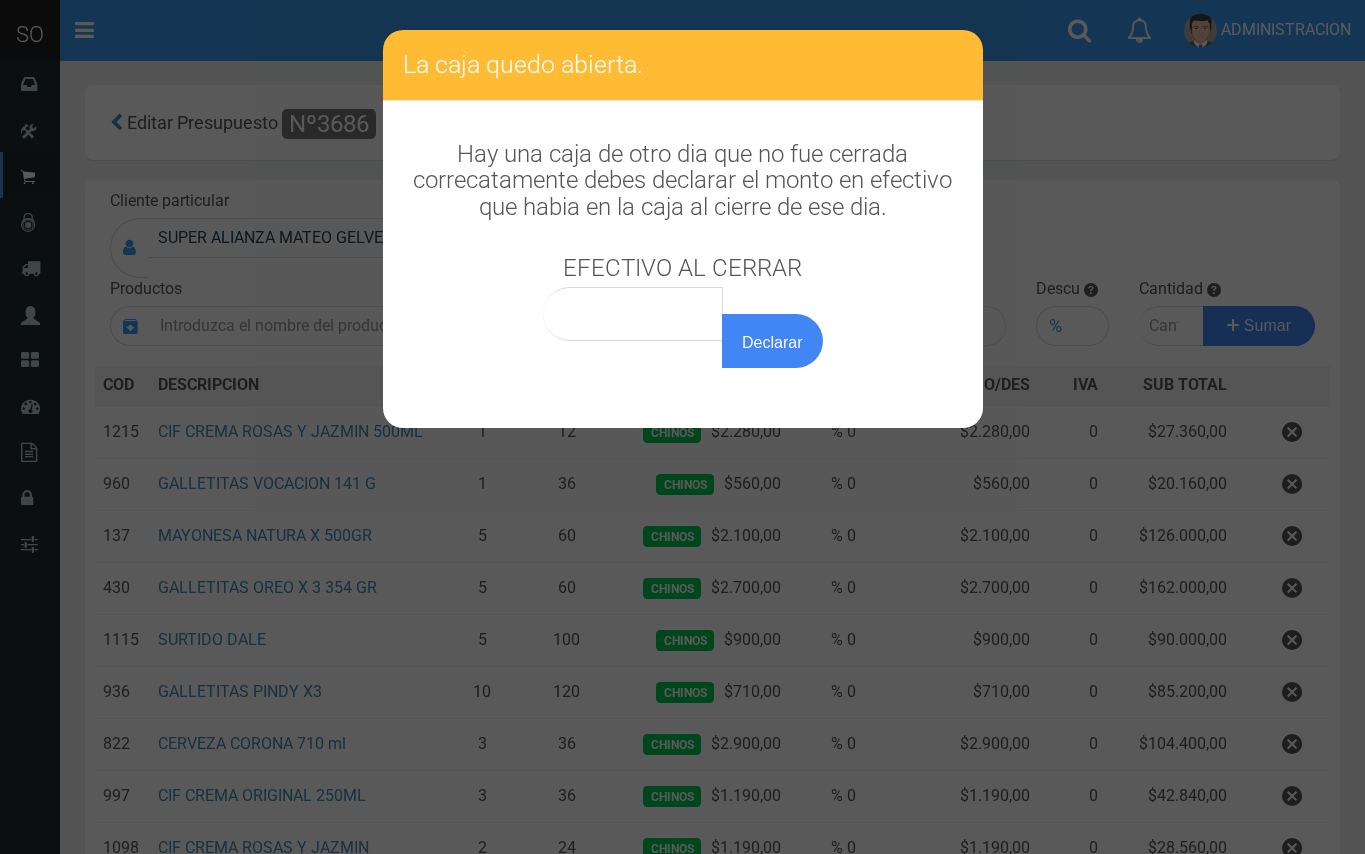 scroll, scrollTop: 0, scrollLeft: 0, axis: both 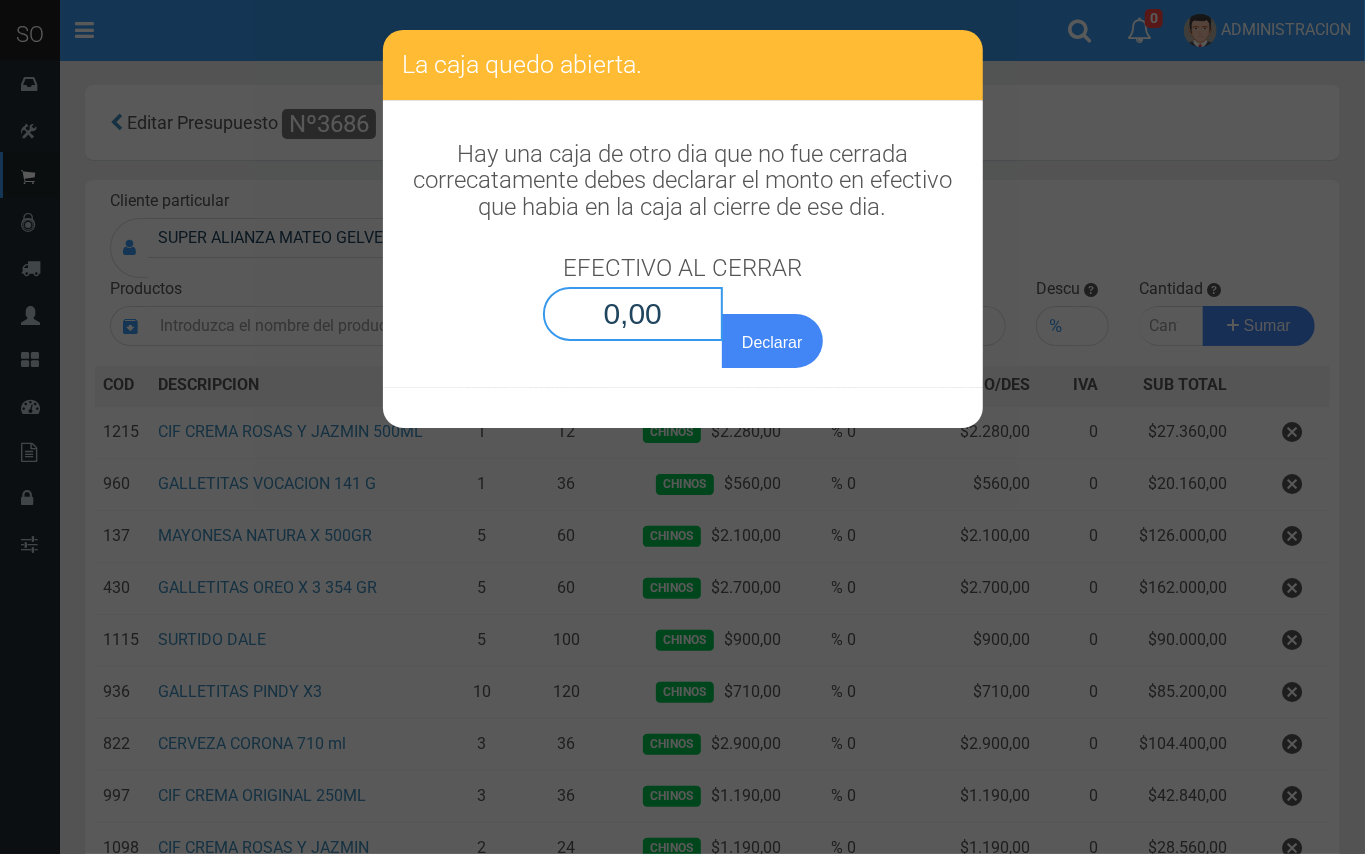 click on "0,00" at bounding box center [633, 314] 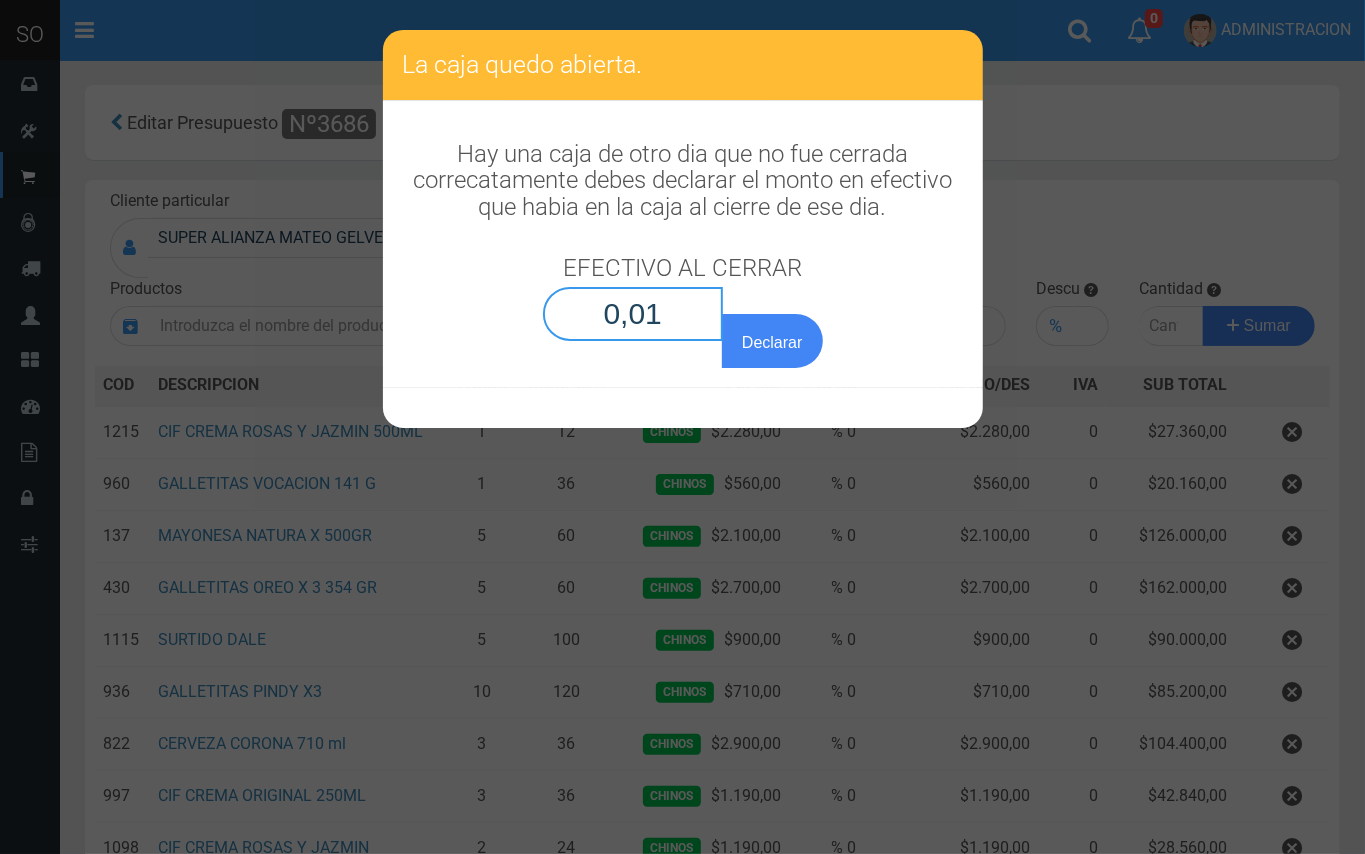 click on "Declarar" at bounding box center (772, 341) 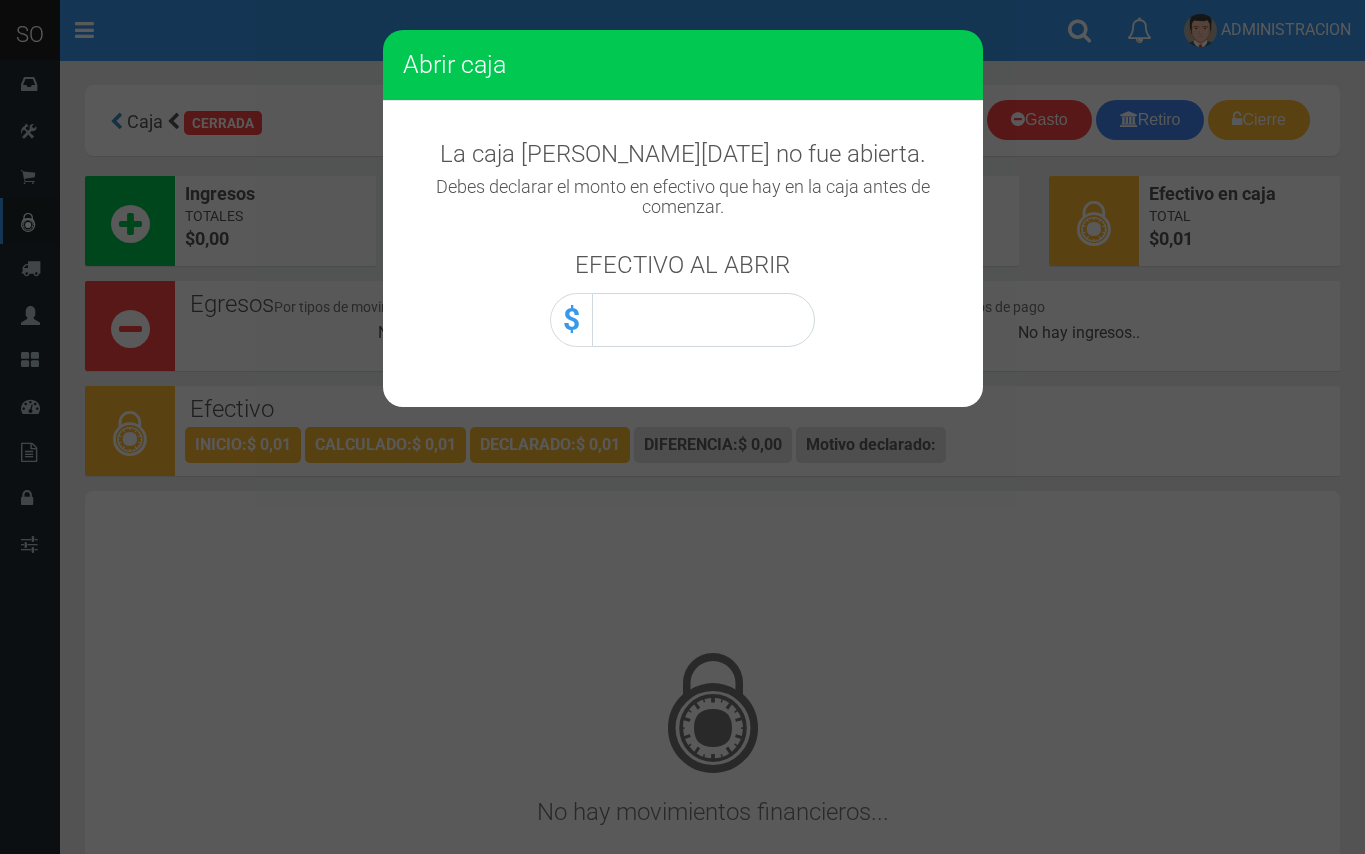 scroll, scrollTop: 0, scrollLeft: 0, axis: both 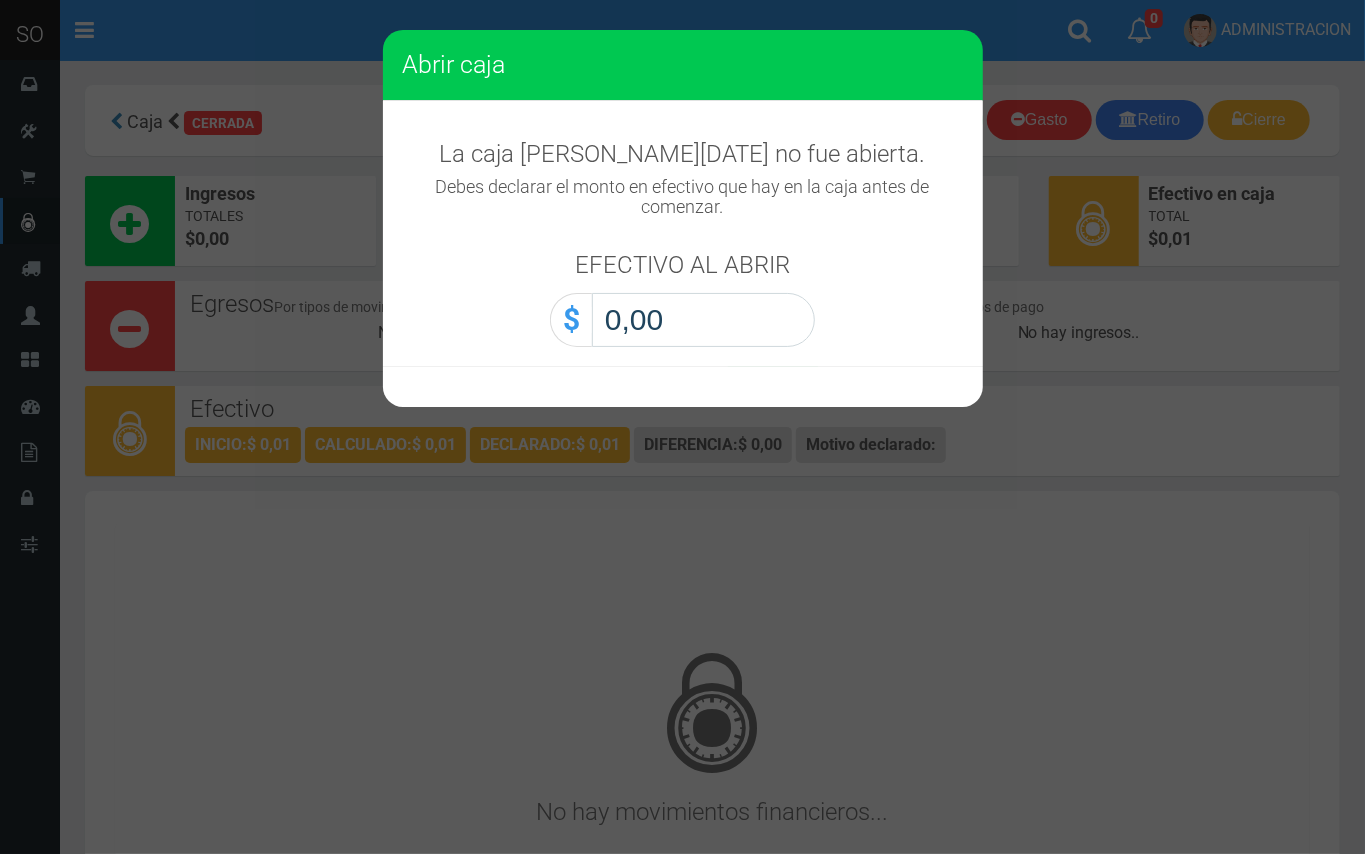 click on "0,00" at bounding box center (703, 320) 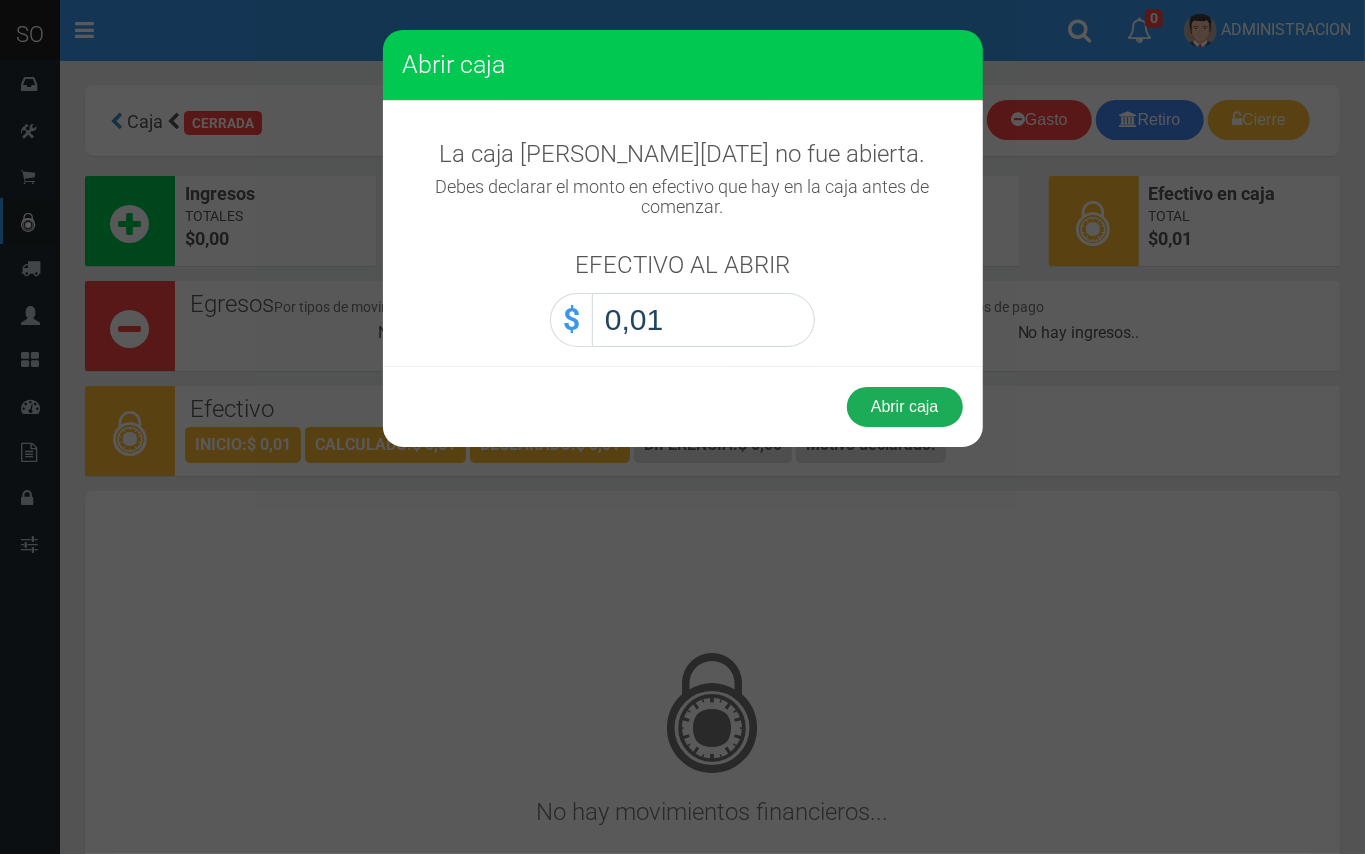 click on "Abrir caja" at bounding box center (905, 407) 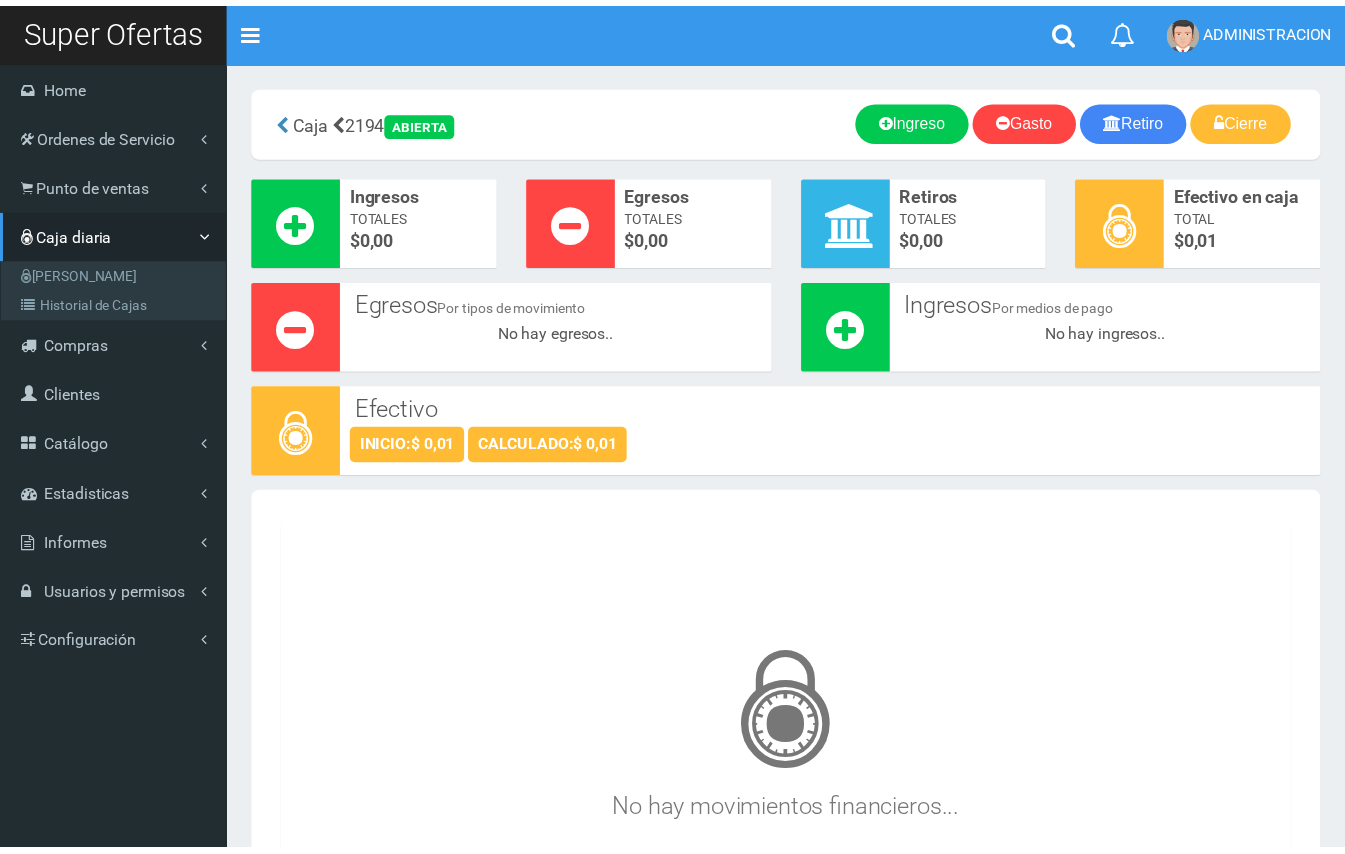 scroll, scrollTop: 0, scrollLeft: 0, axis: both 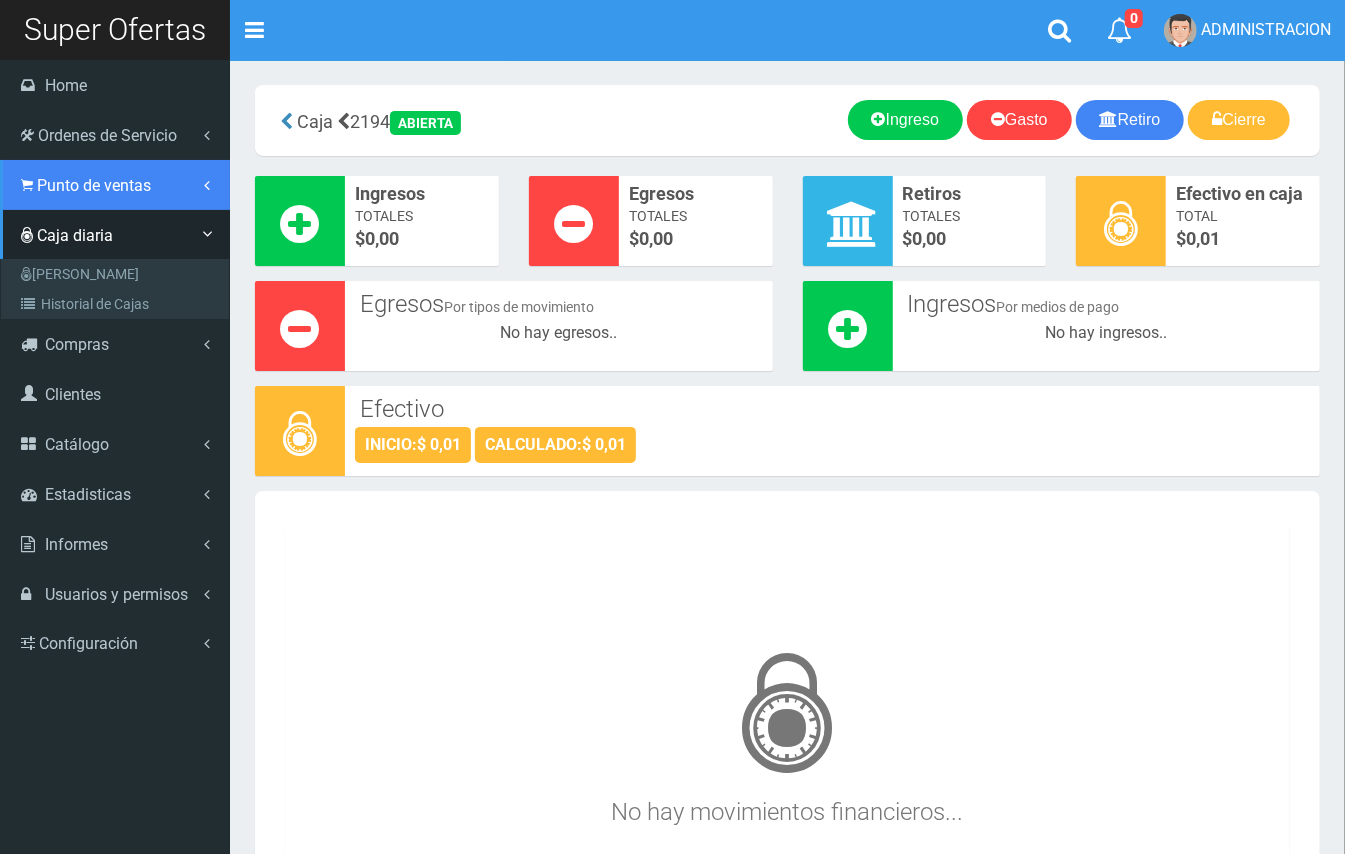 click on "Punto de ventas" at bounding box center [94, 185] 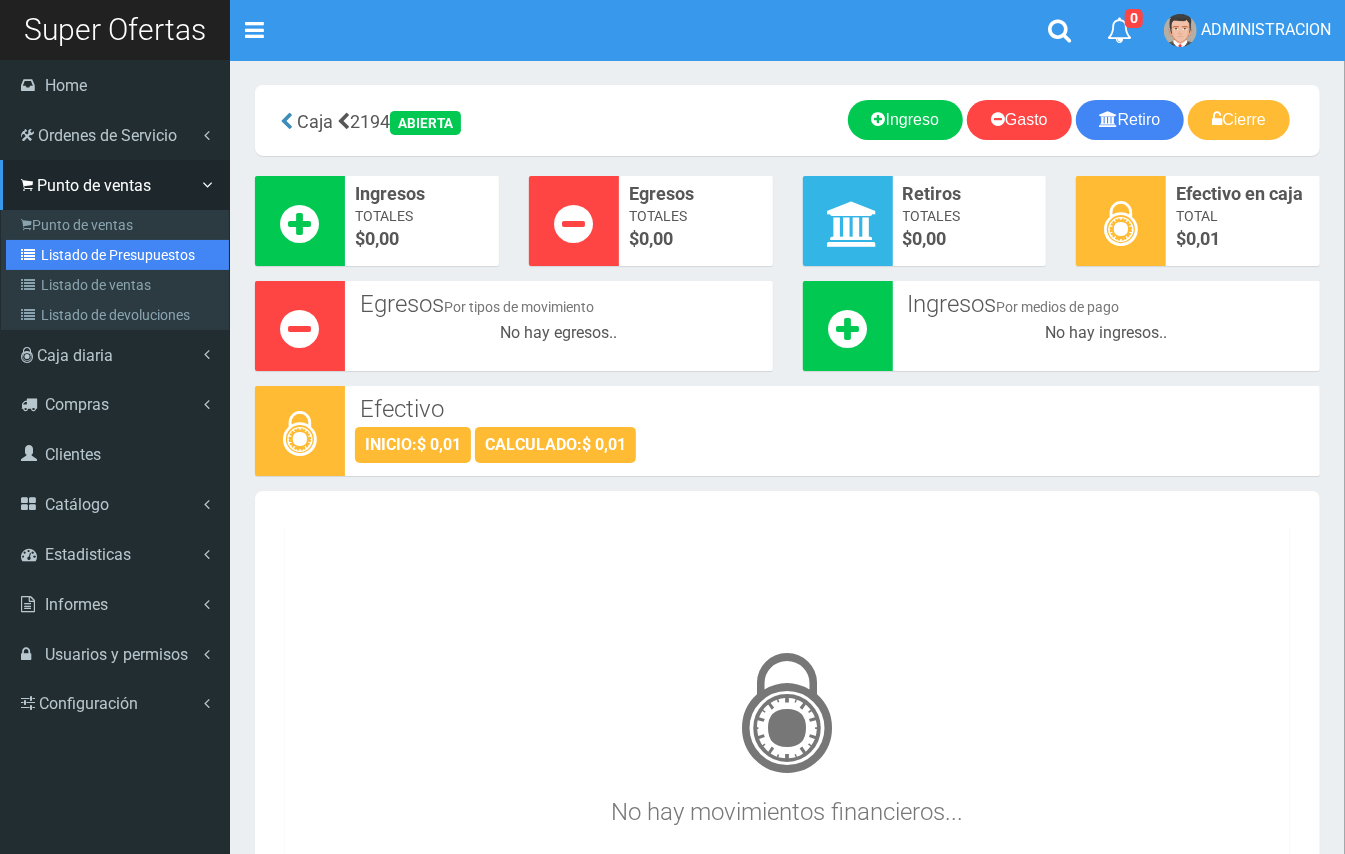 click on "Listado de Presupuestos" at bounding box center (117, 255) 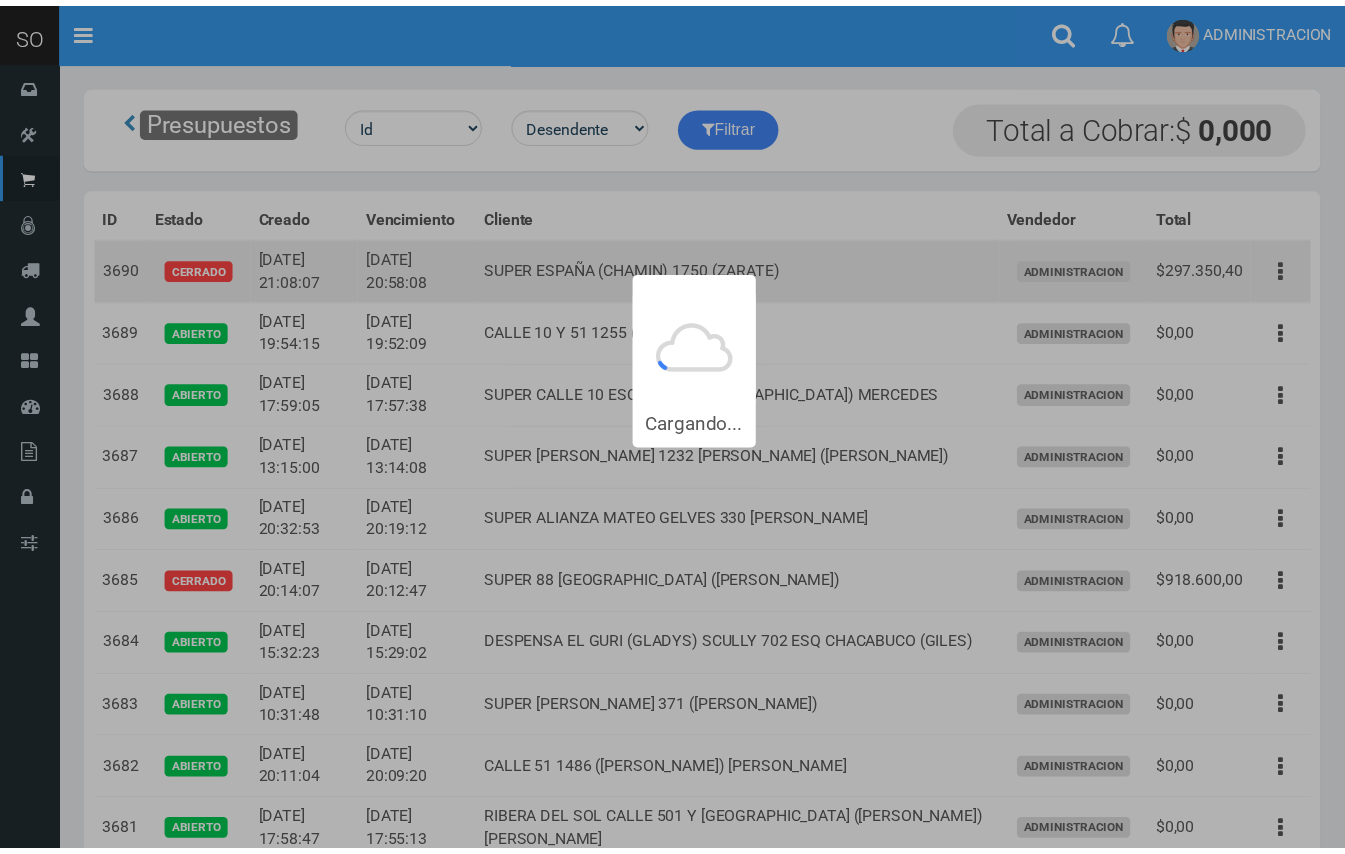 scroll, scrollTop: 0, scrollLeft: 0, axis: both 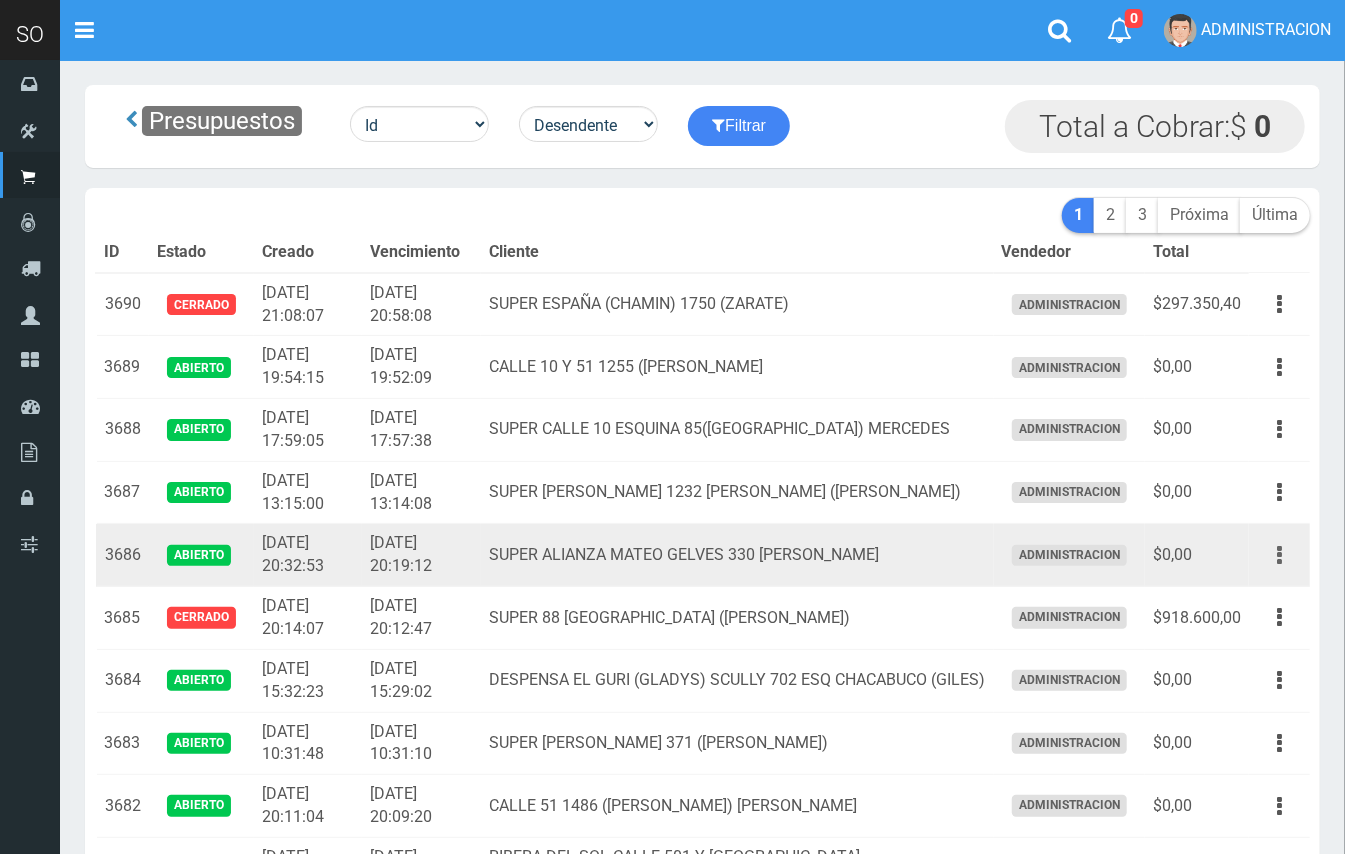 click at bounding box center [1279, 555] 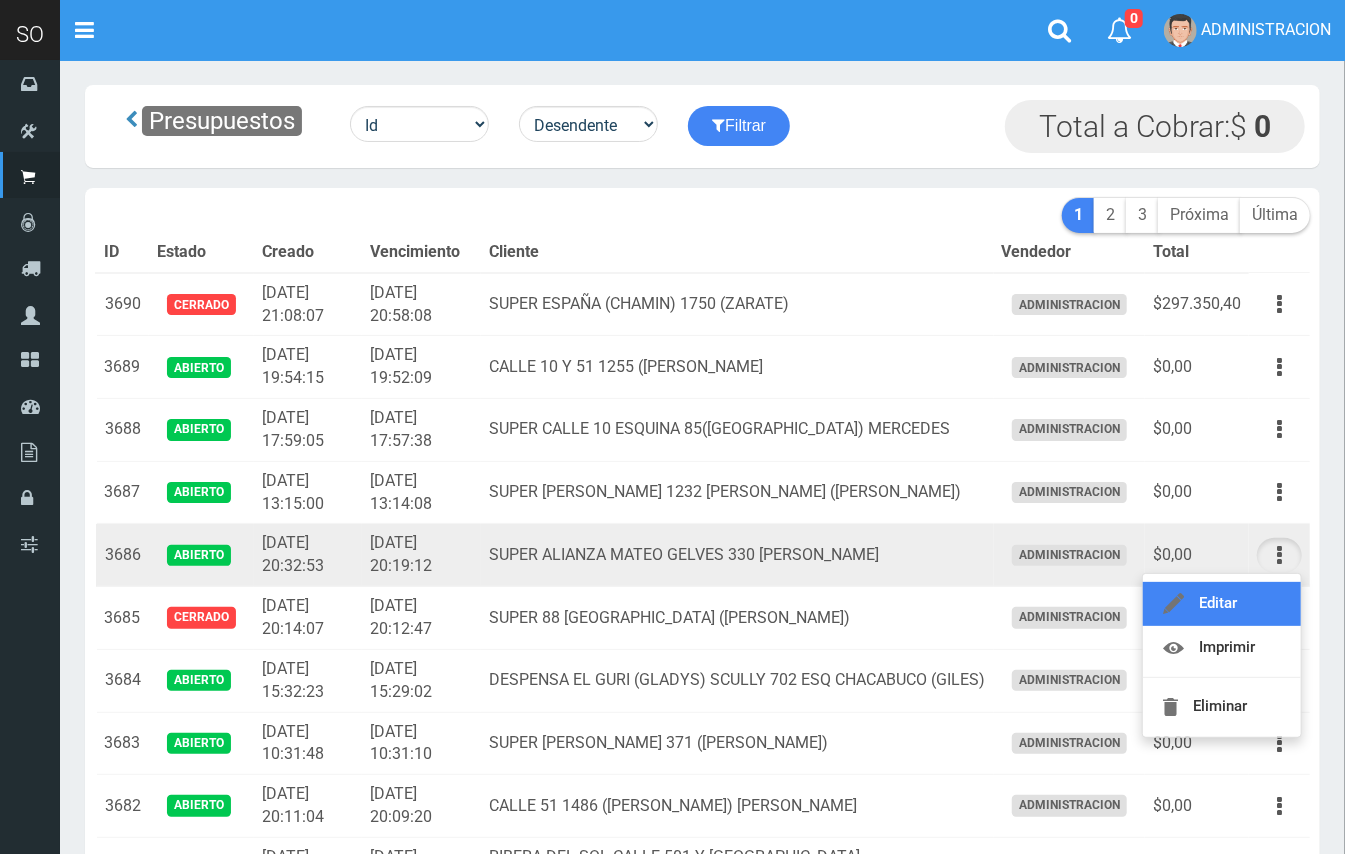 click on "Editar" at bounding box center (1222, 604) 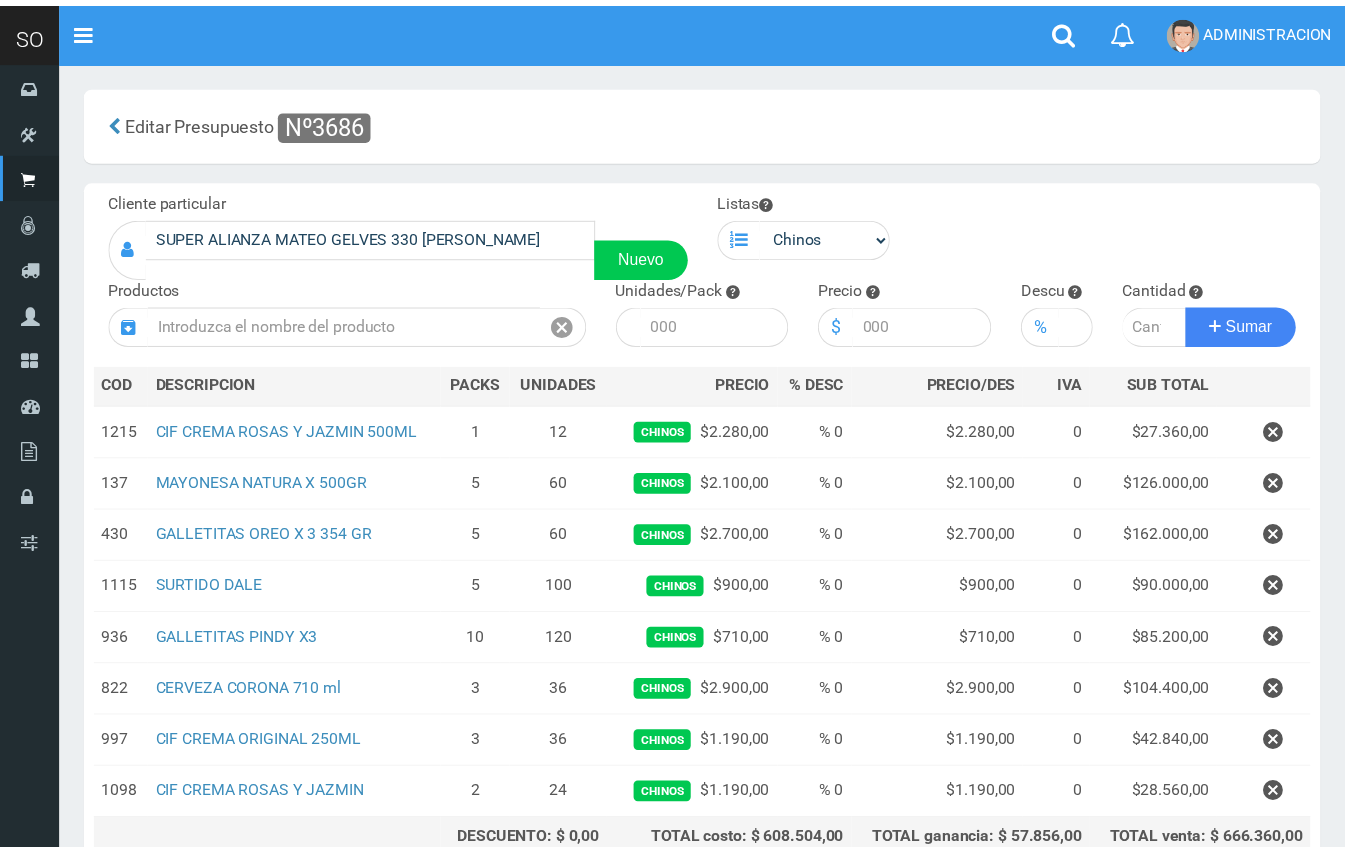 scroll, scrollTop: 0, scrollLeft: 0, axis: both 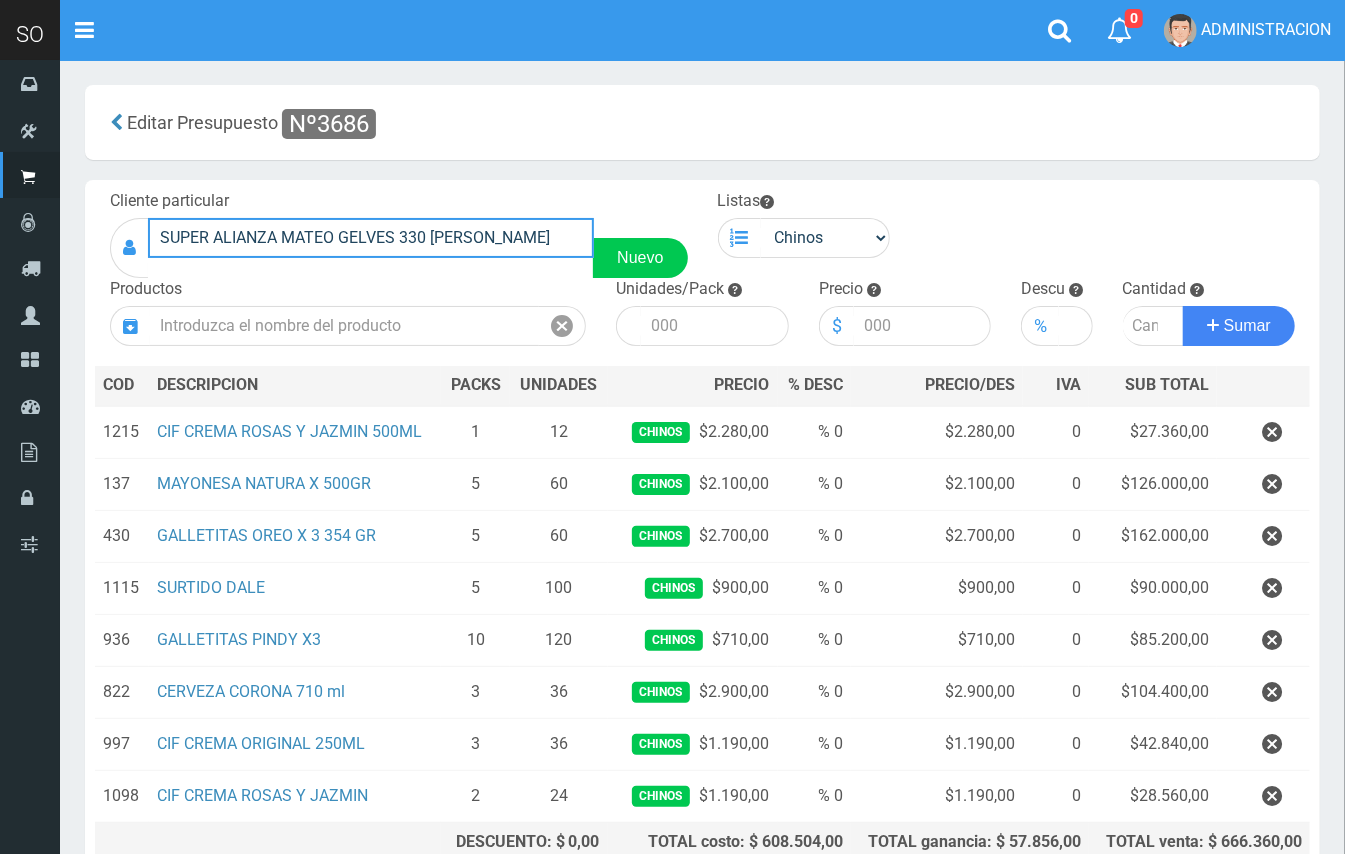drag, startPoint x: 517, startPoint y: 230, endPoint x: 213, endPoint y: 234, distance: 304.0263 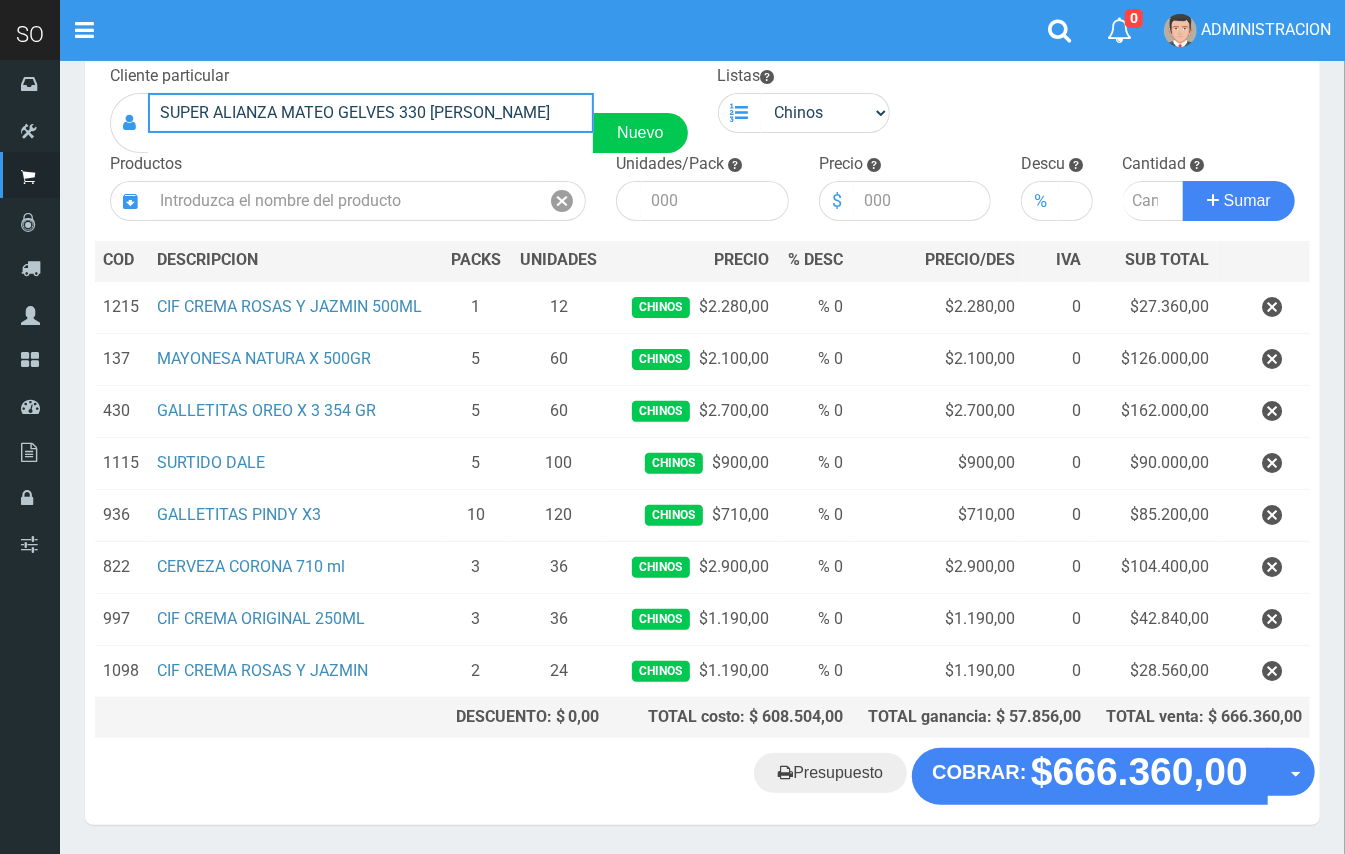 scroll, scrollTop: 189, scrollLeft: 0, axis: vertical 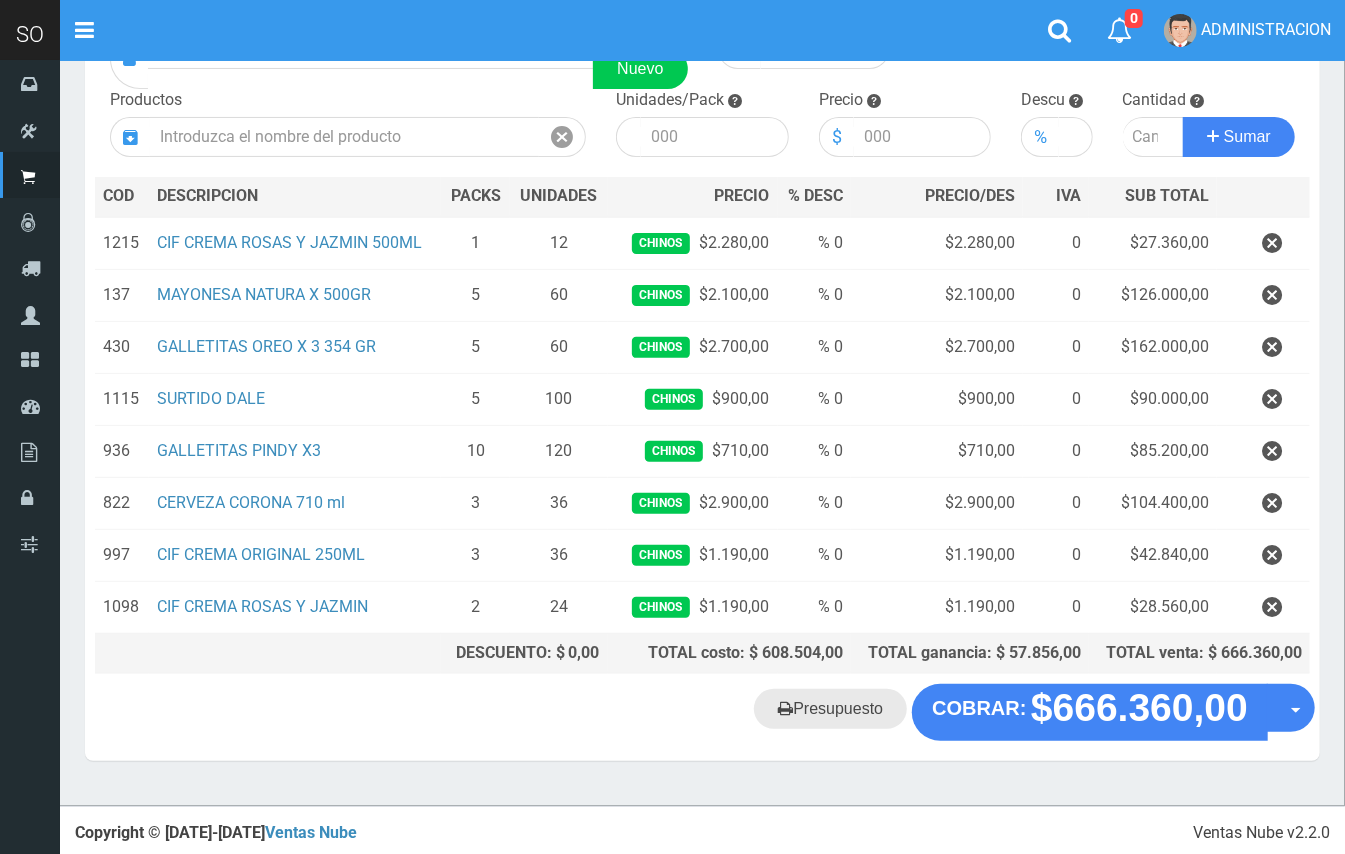click at bounding box center (785, 708) 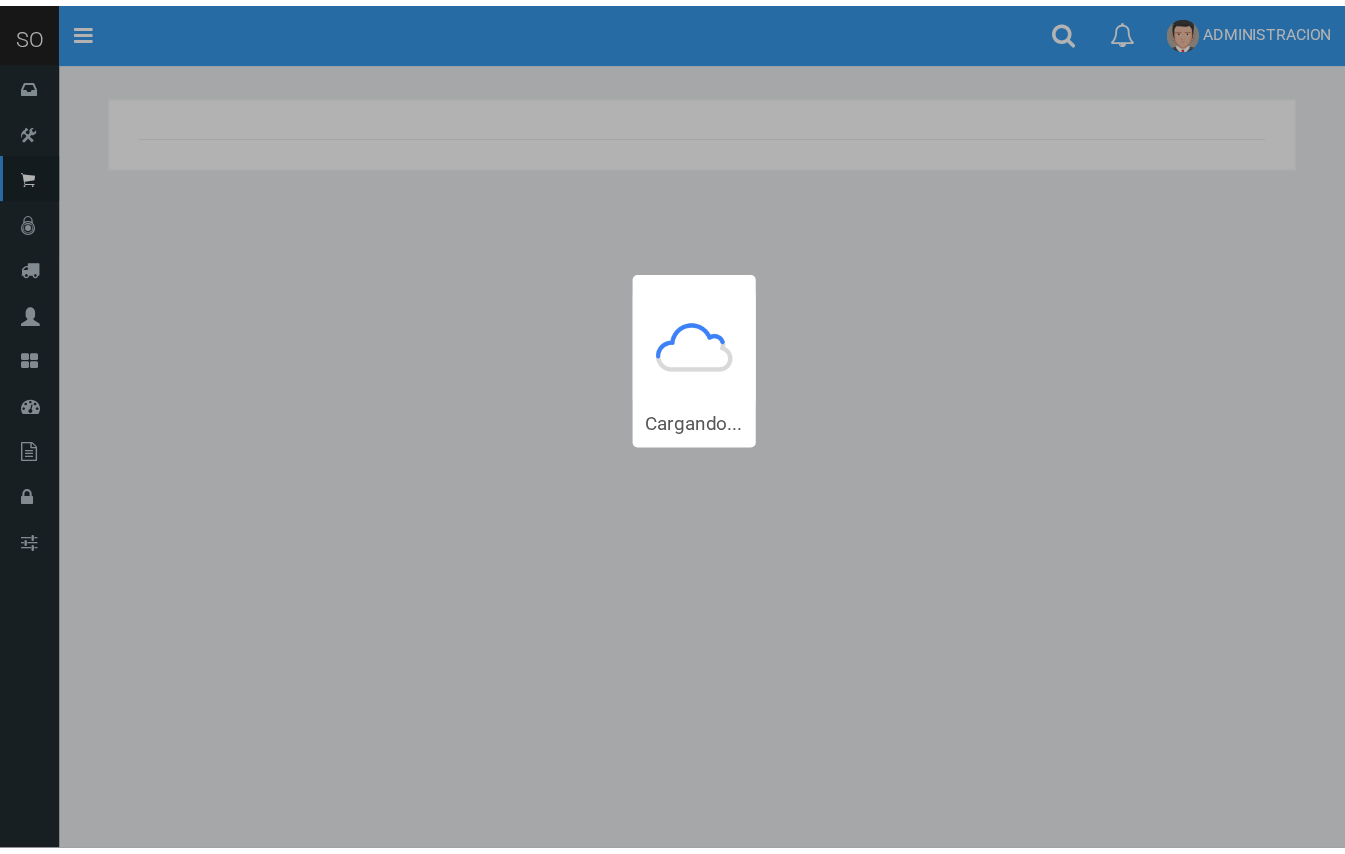 scroll, scrollTop: 0, scrollLeft: 0, axis: both 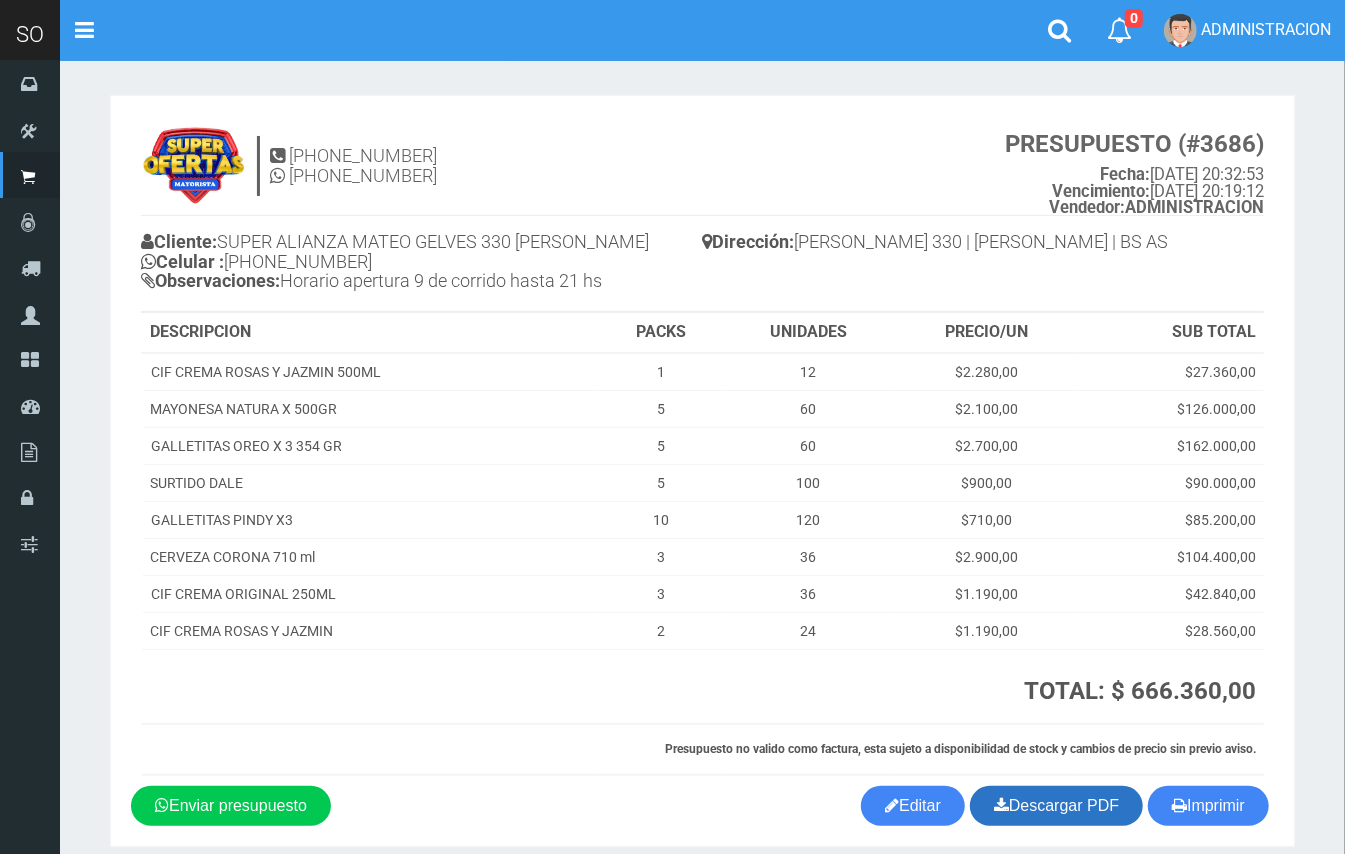 click on "Descargar PDF" at bounding box center (1056, 806) 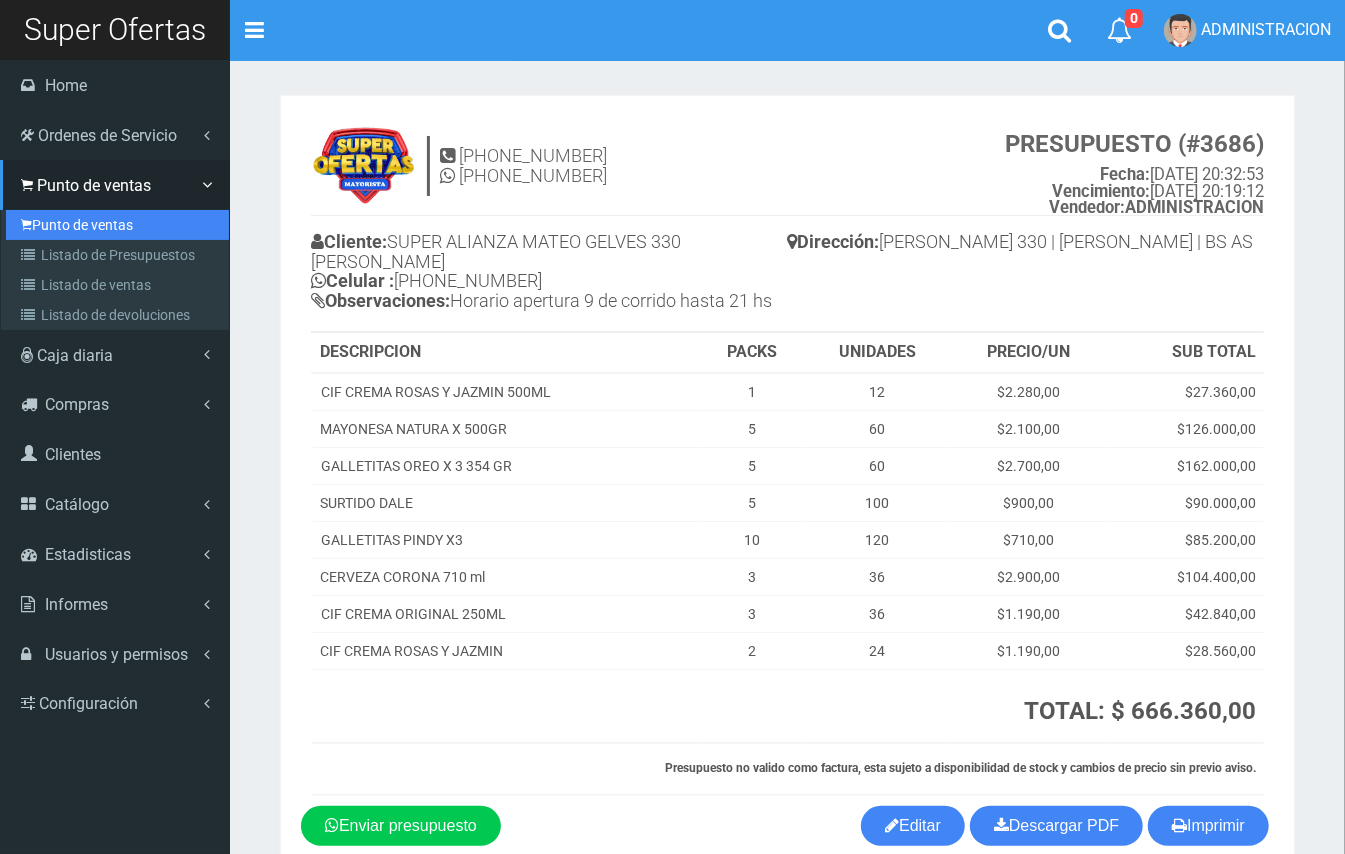 click on "Punto de ventas" at bounding box center [117, 225] 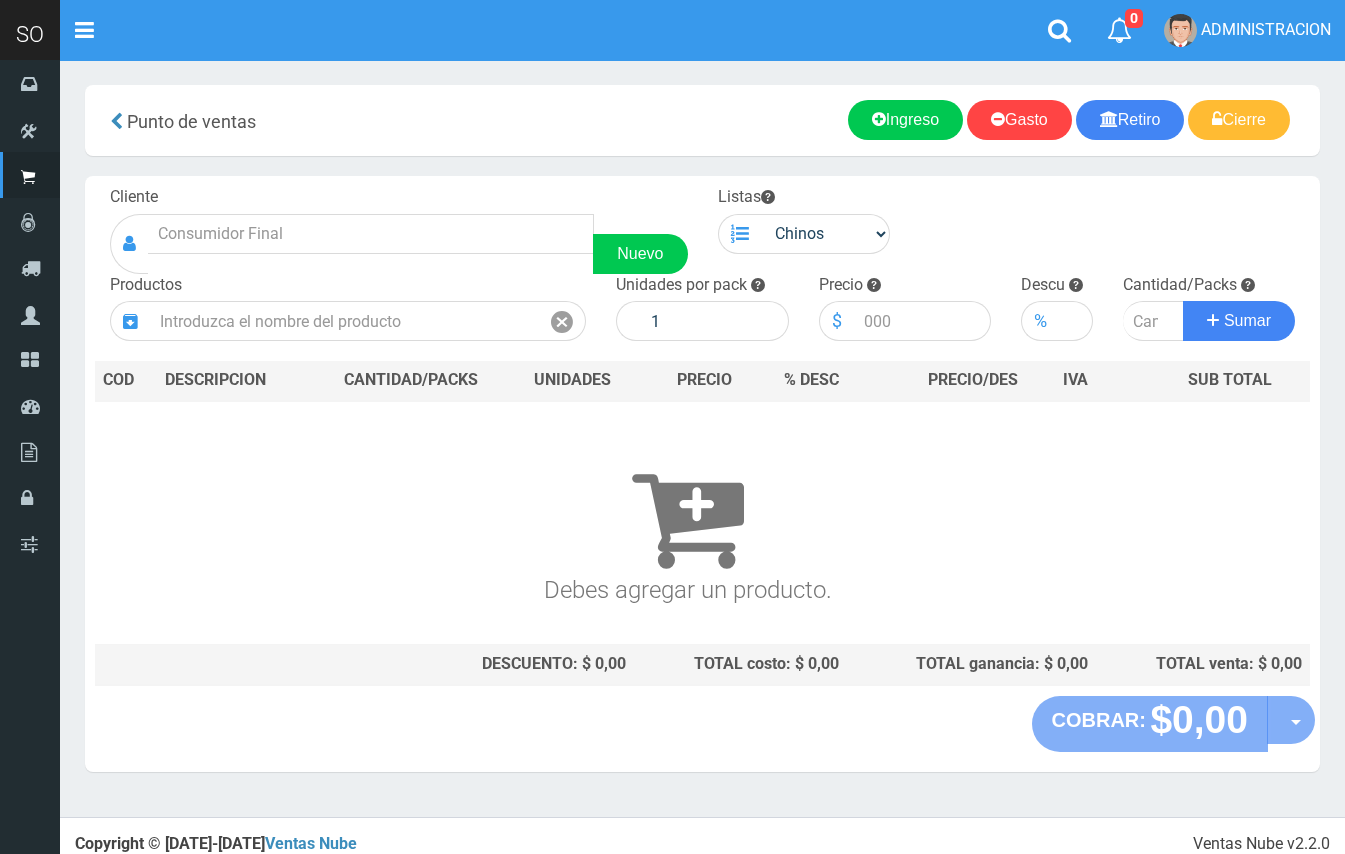 scroll, scrollTop: 0, scrollLeft: 0, axis: both 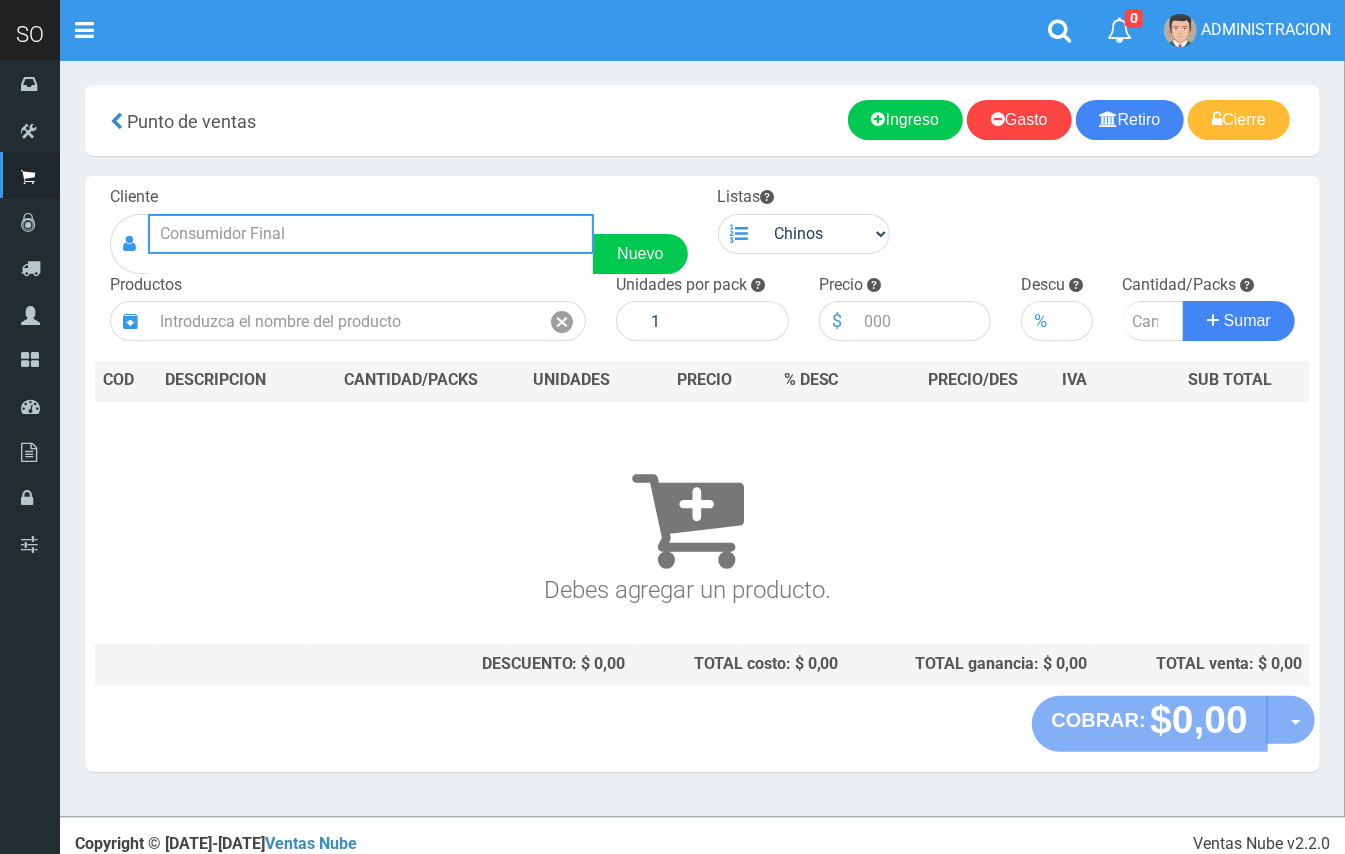 click at bounding box center [371, 234] 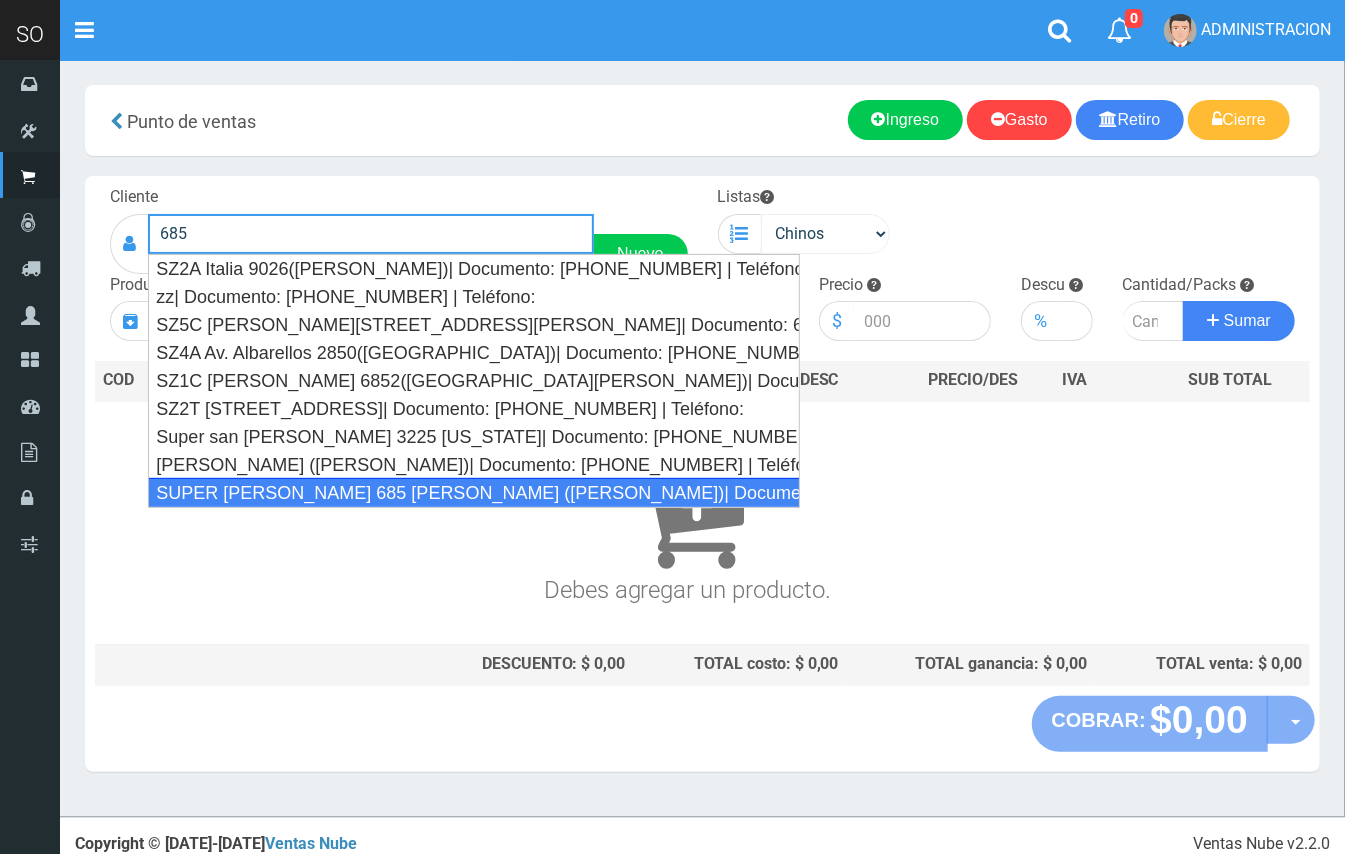 drag, startPoint x: 369, startPoint y: 486, endPoint x: 828, endPoint y: 213, distance: 534.05054 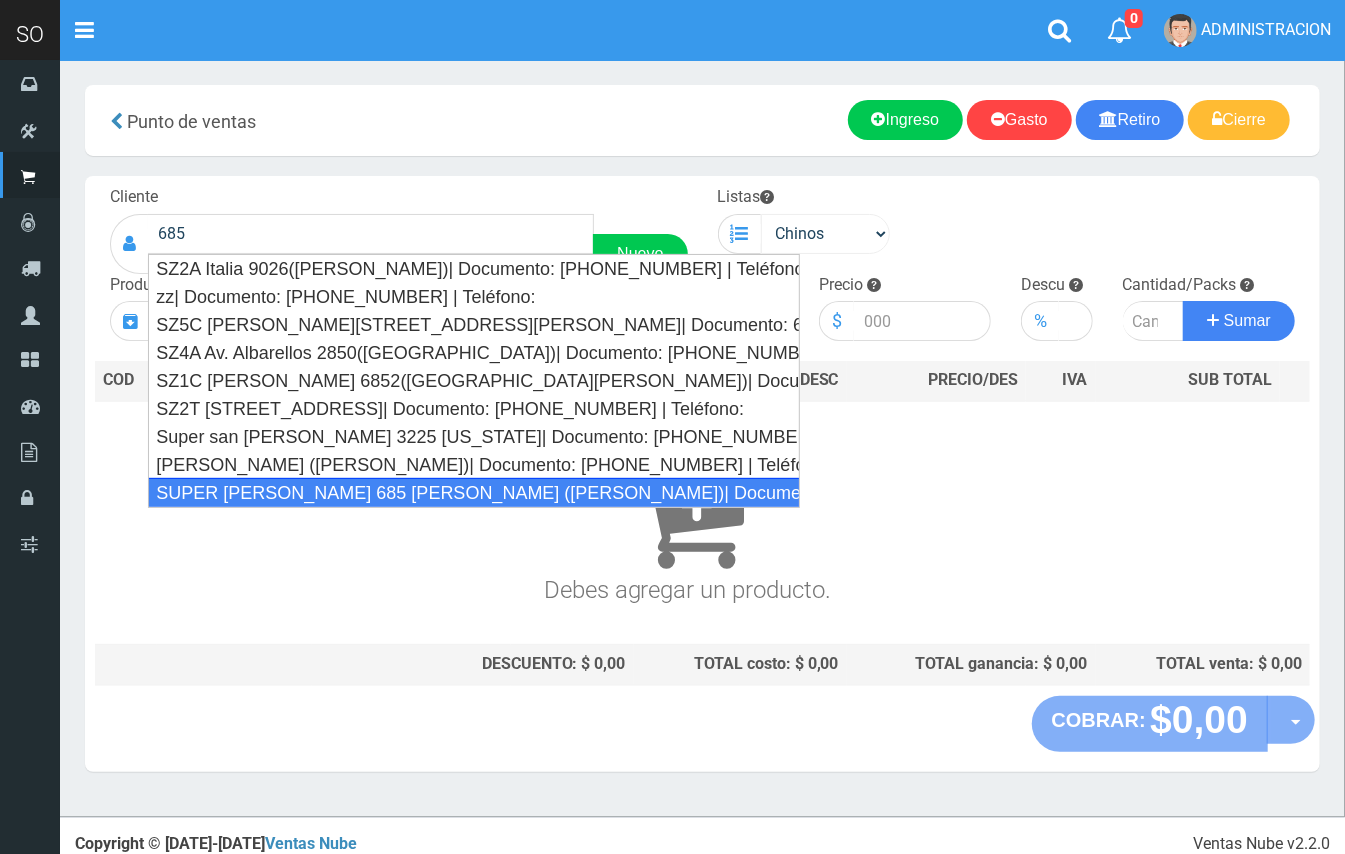 type on "SUPER [PERSON_NAME] 685 [PERSON_NAME]  ([PERSON_NAME])| Documento: 784798 | Teléfono:" 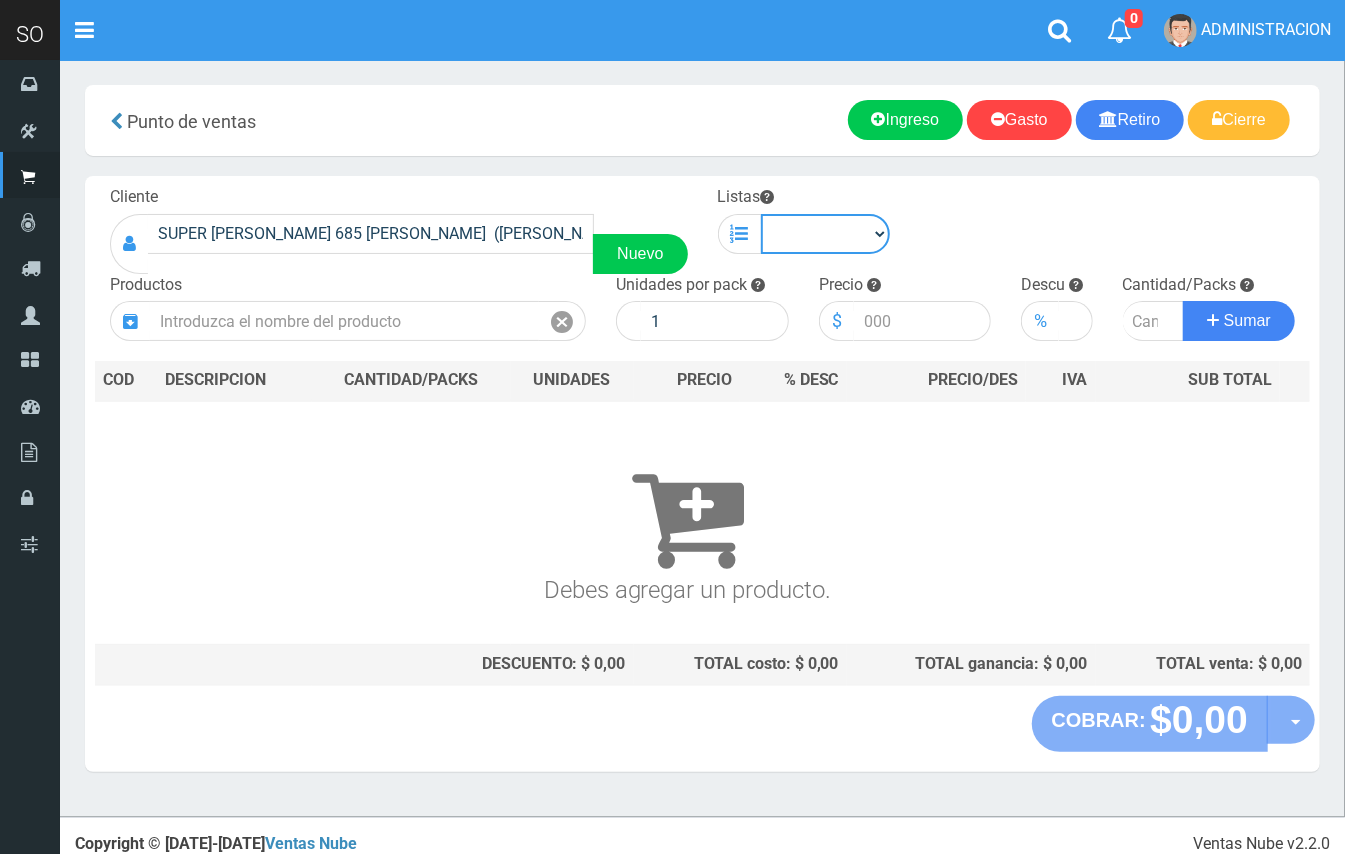 click on "Chinos
.
." at bounding box center (826, 234) 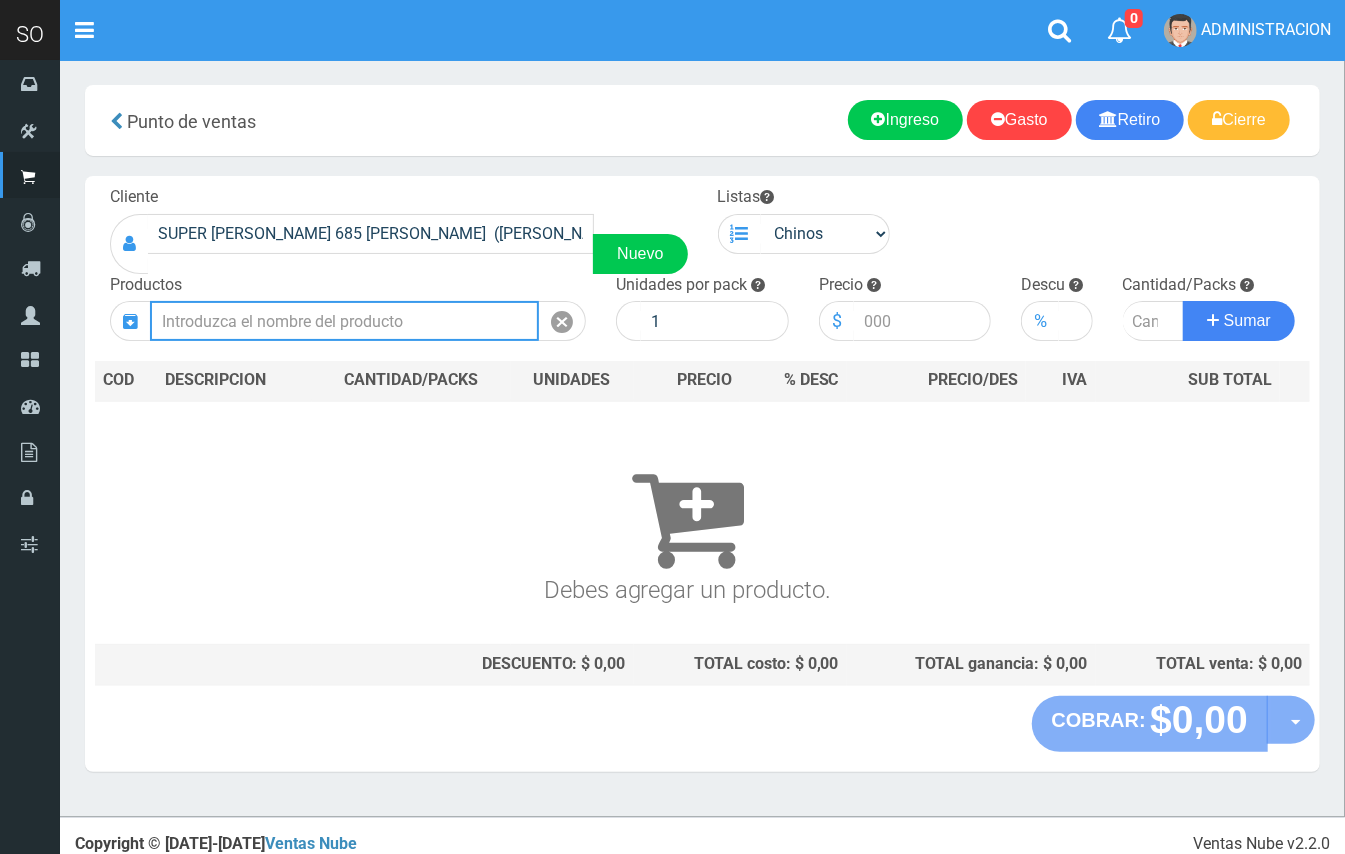 click at bounding box center (344, 321) 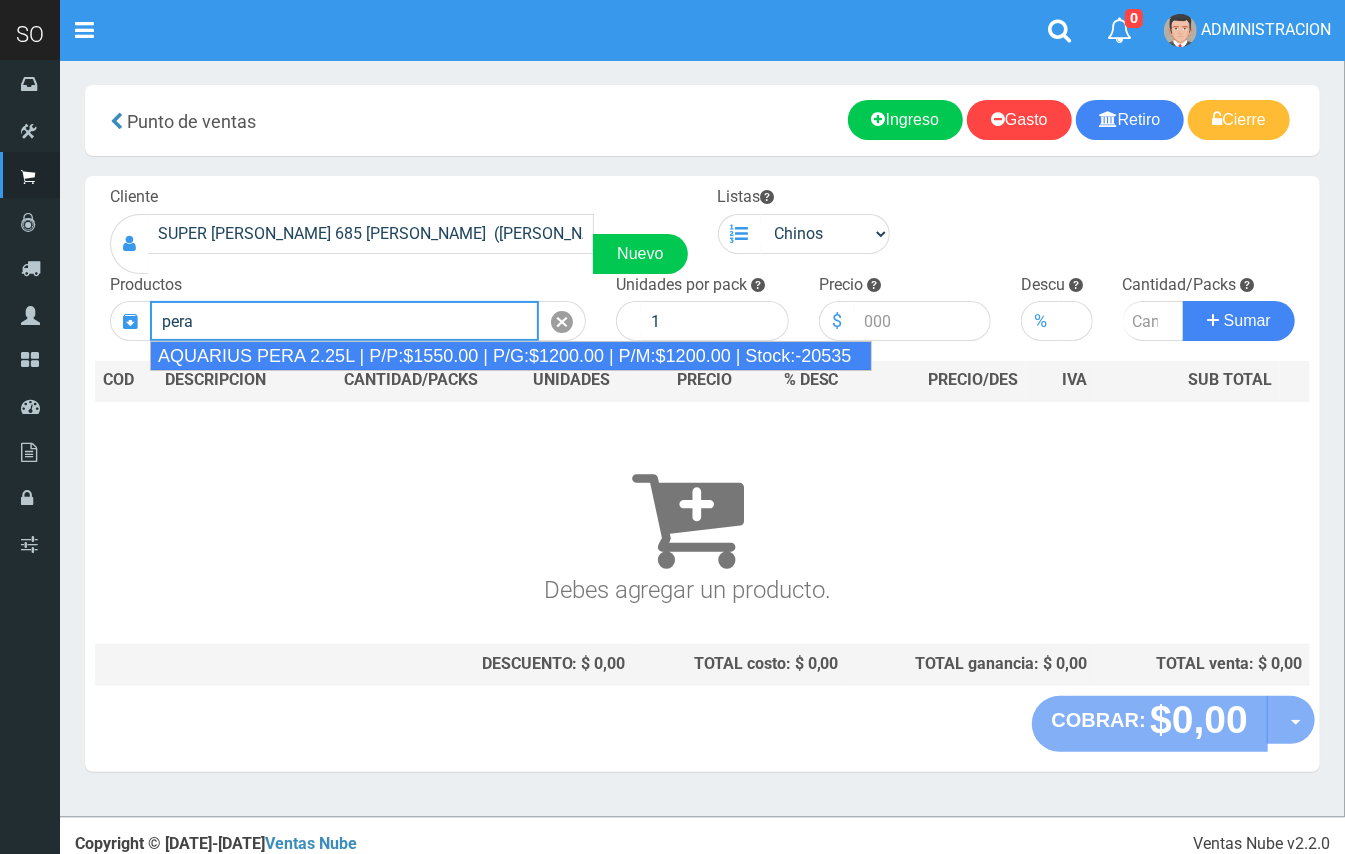 click on "AQUARIUS PERA 2.25L | P/P:$1550.00 | P/G:$1200.00 | P/M:$1200.00 | Stock:-20535" at bounding box center (511, 356) 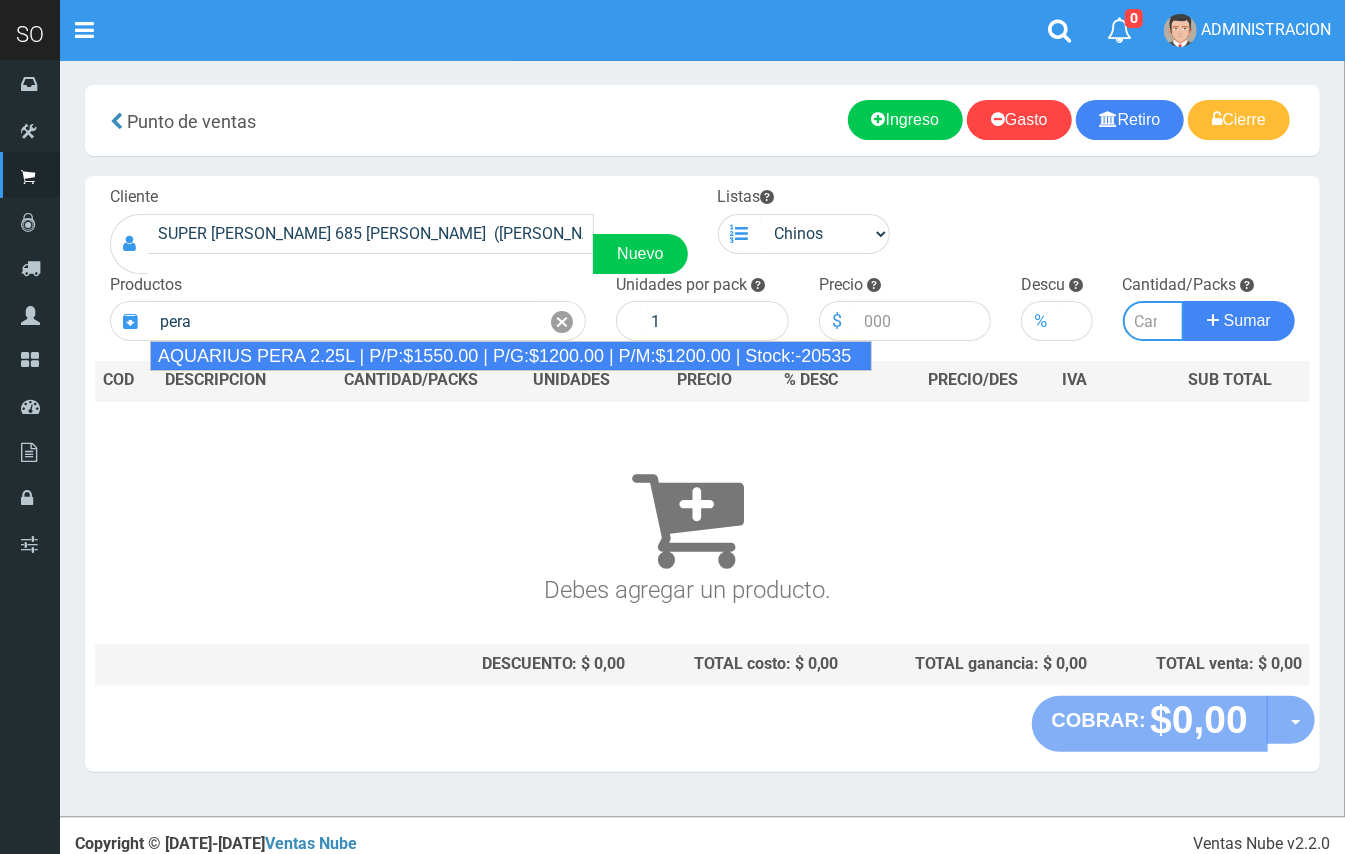 type on "AQUARIUS PERA 2.25L | P/P:$1550.00 | P/G:$1200.00 | P/M:$1200.00 | Stock:-20535" 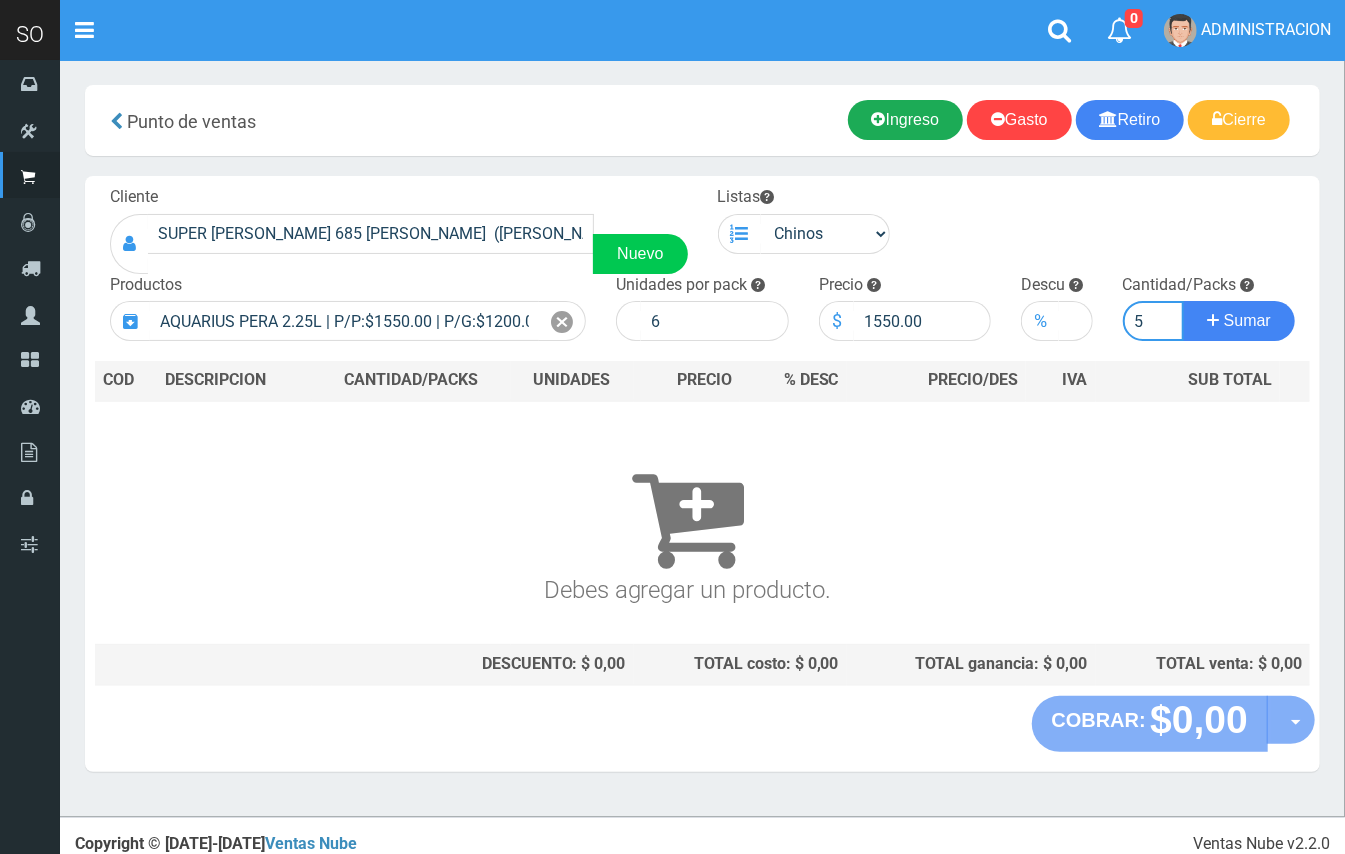 type on "5" 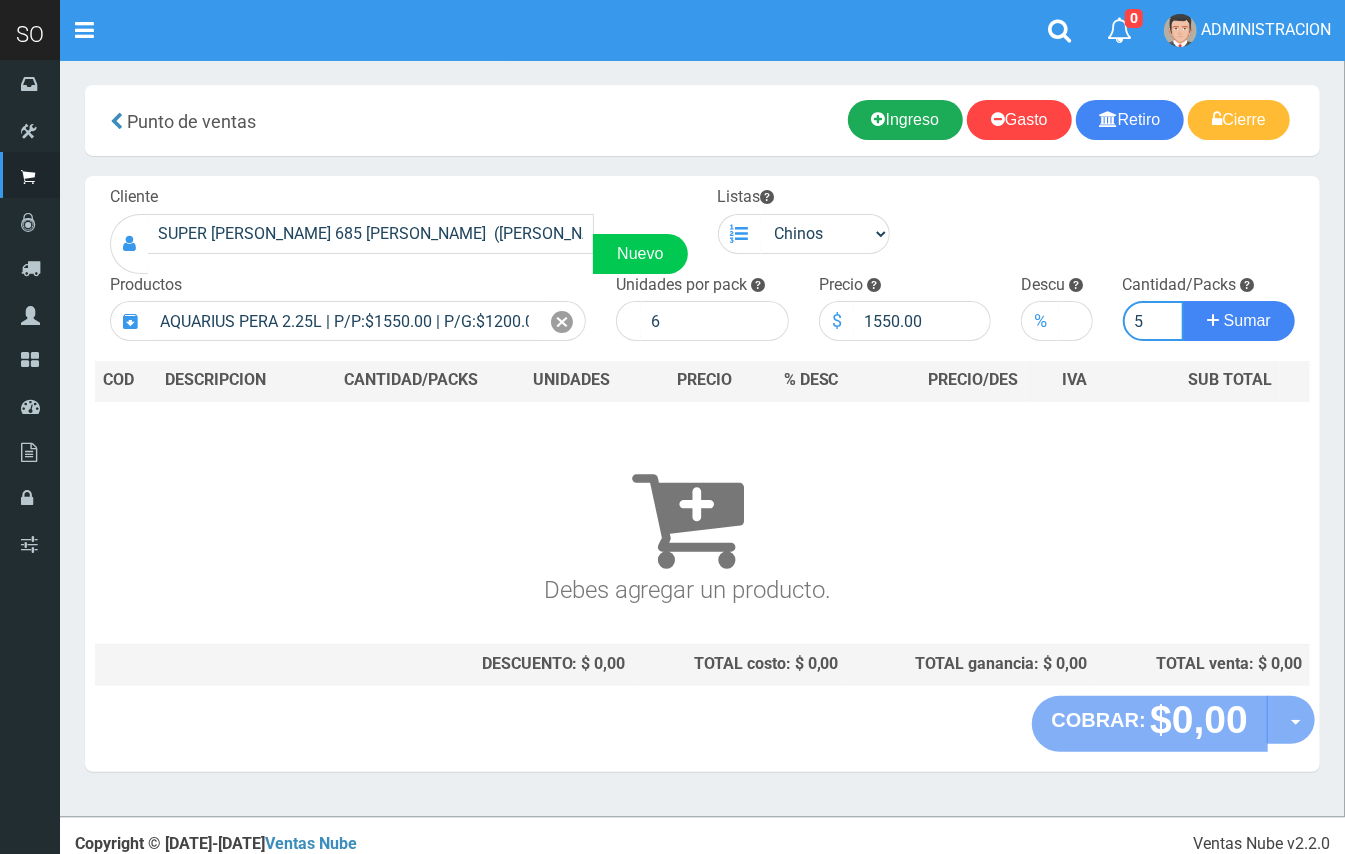 click on "Sumar" at bounding box center (1239, 321) 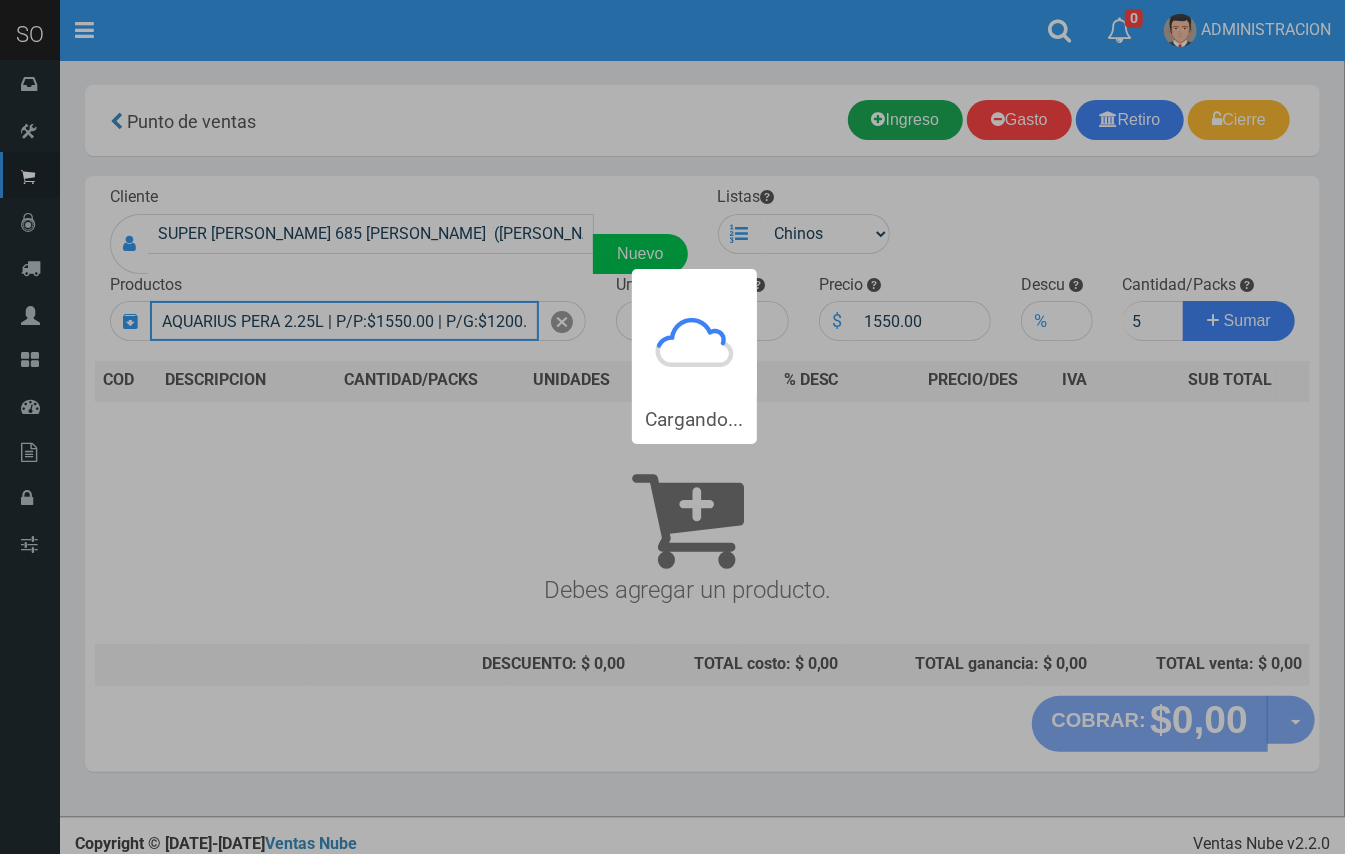 type 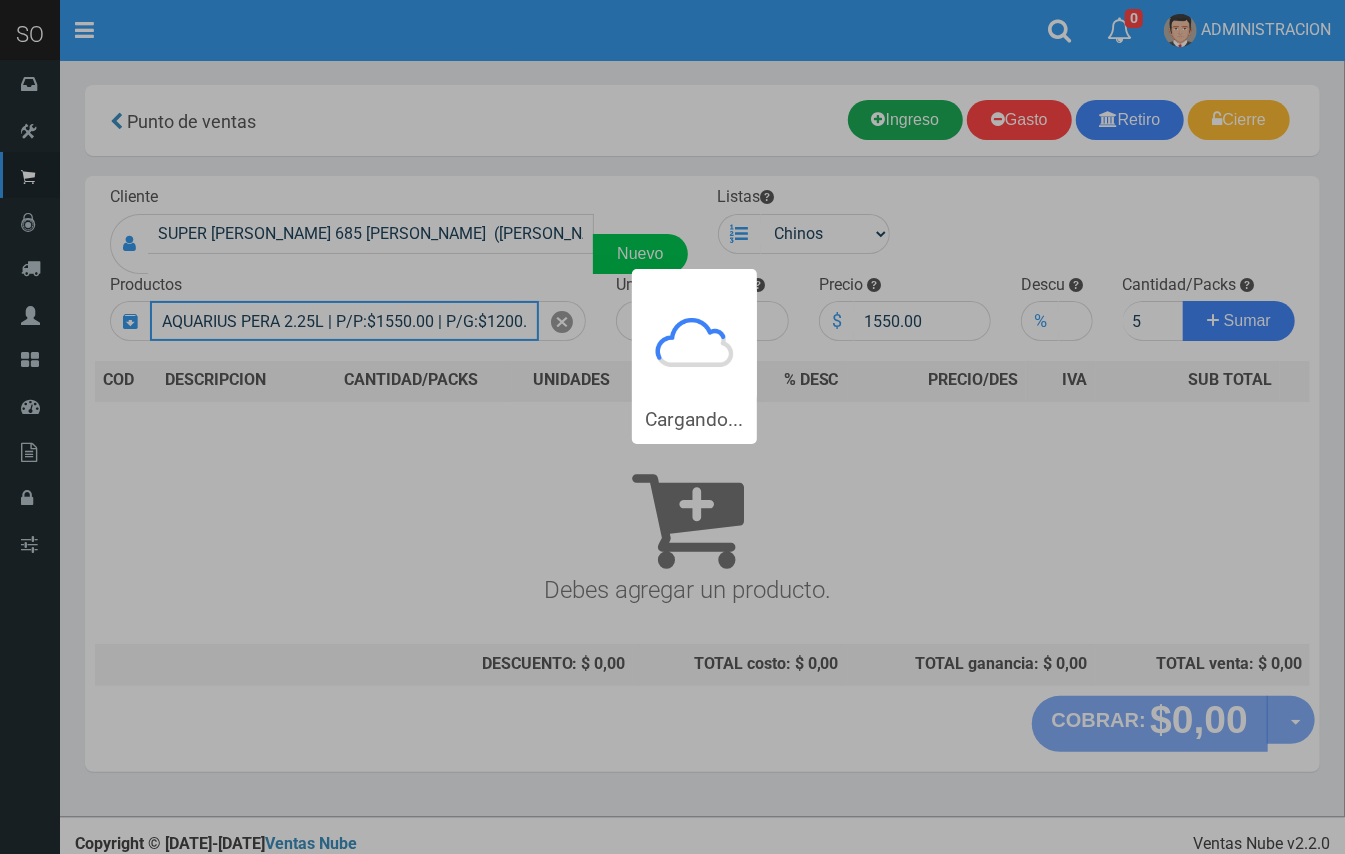 type 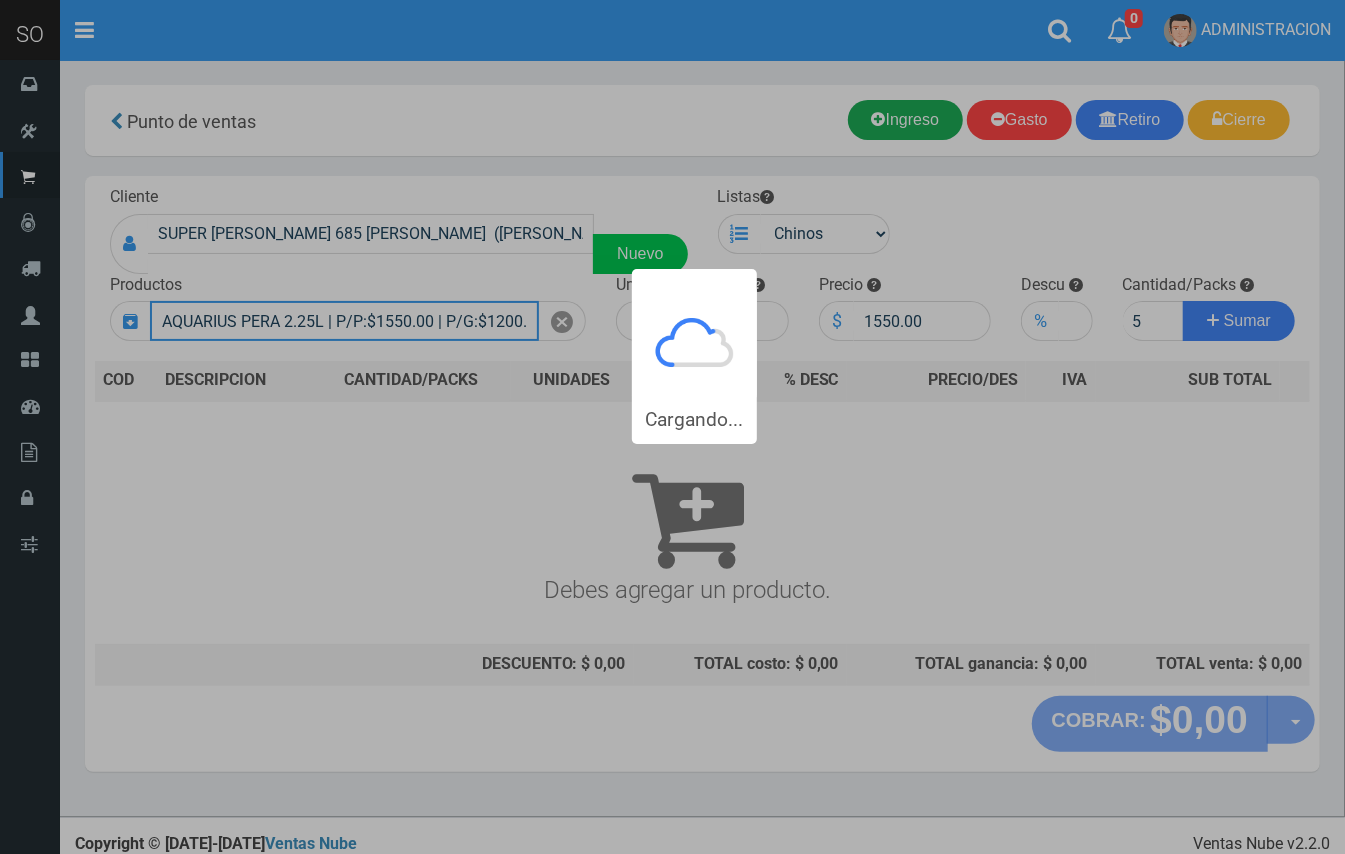 type 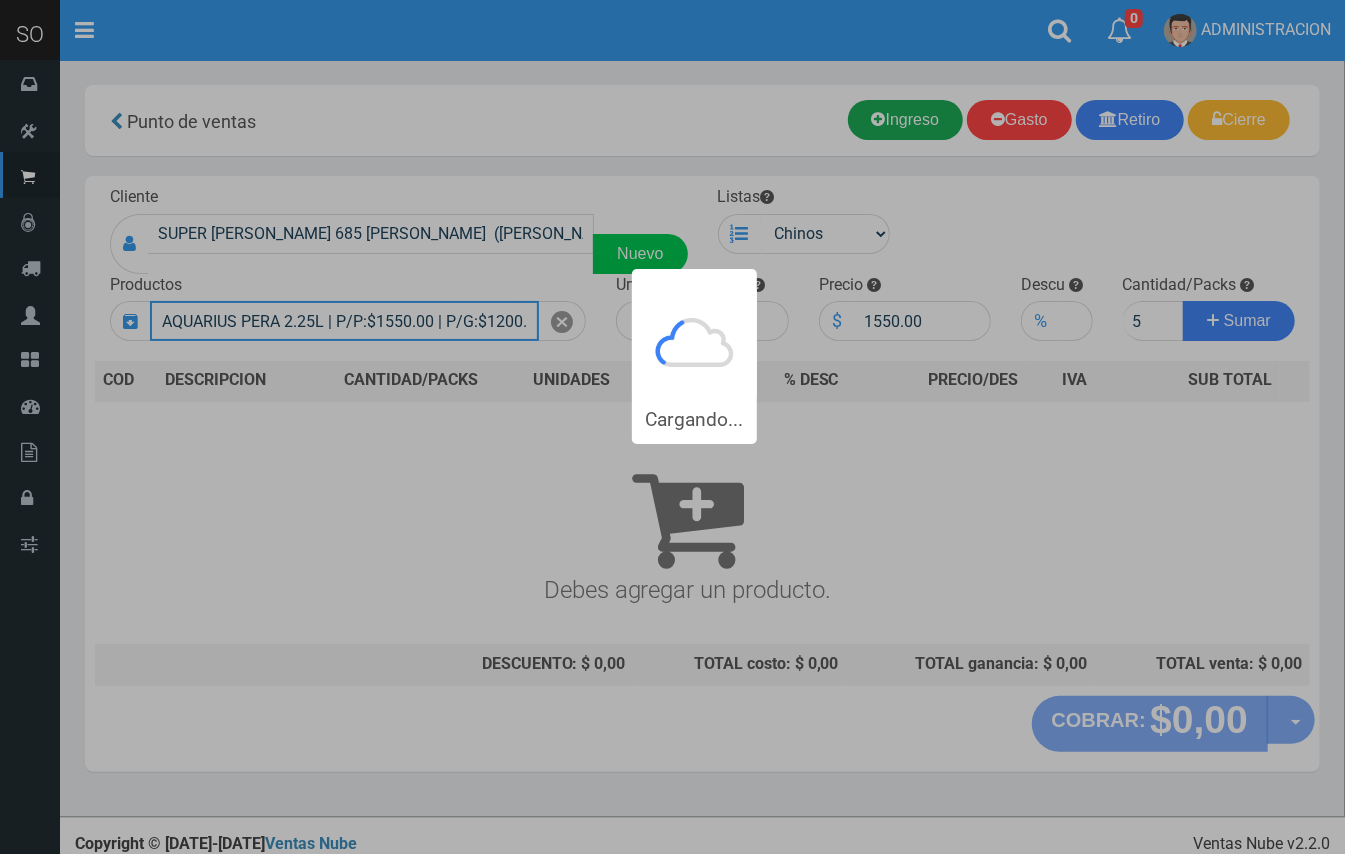 type 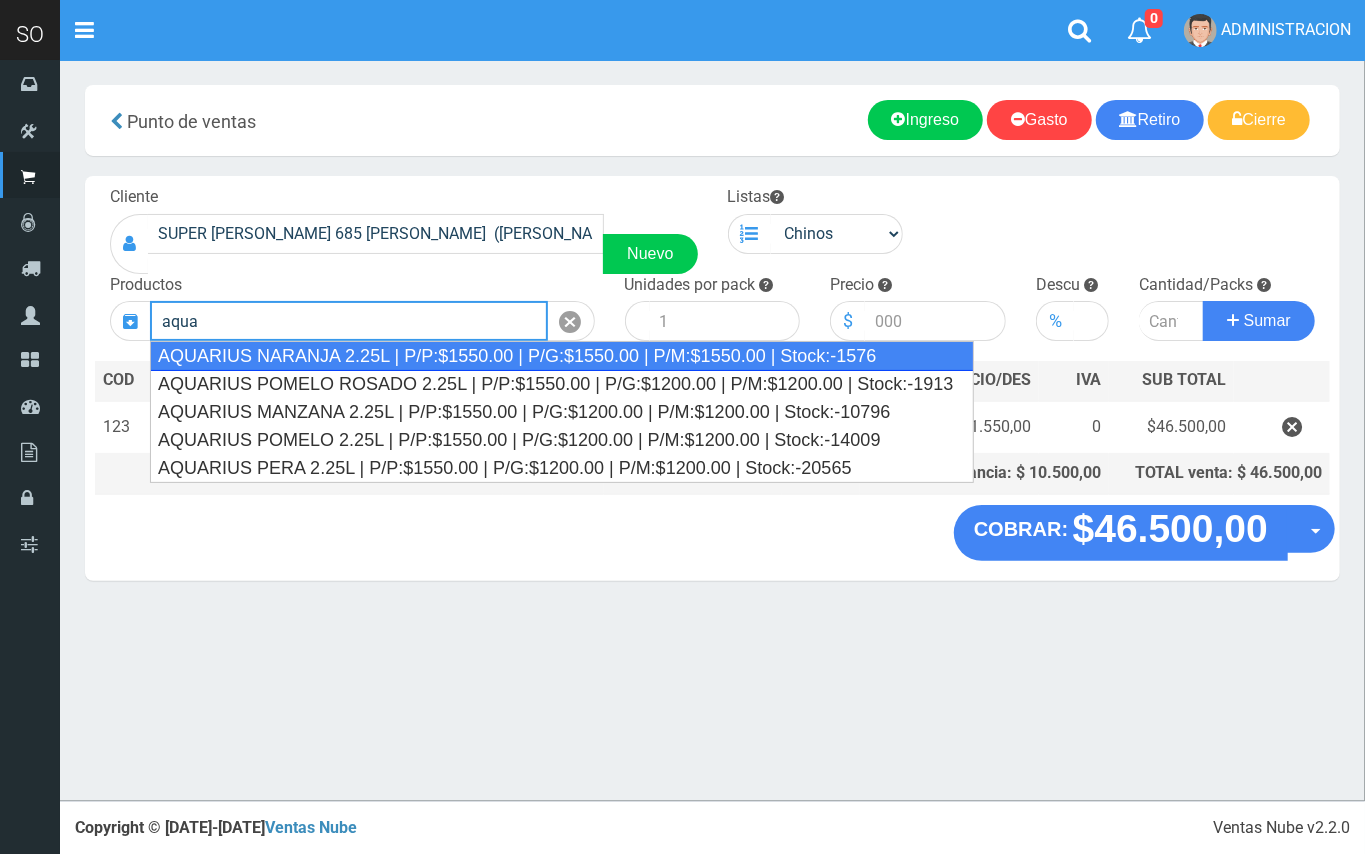 click on "AQUARIUS NARANJA 2.25L | P/P:$1550.00 | P/G:$1550.00 | P/M:$1550.00 | Stock:-1576" at bounding box center (562, 356) 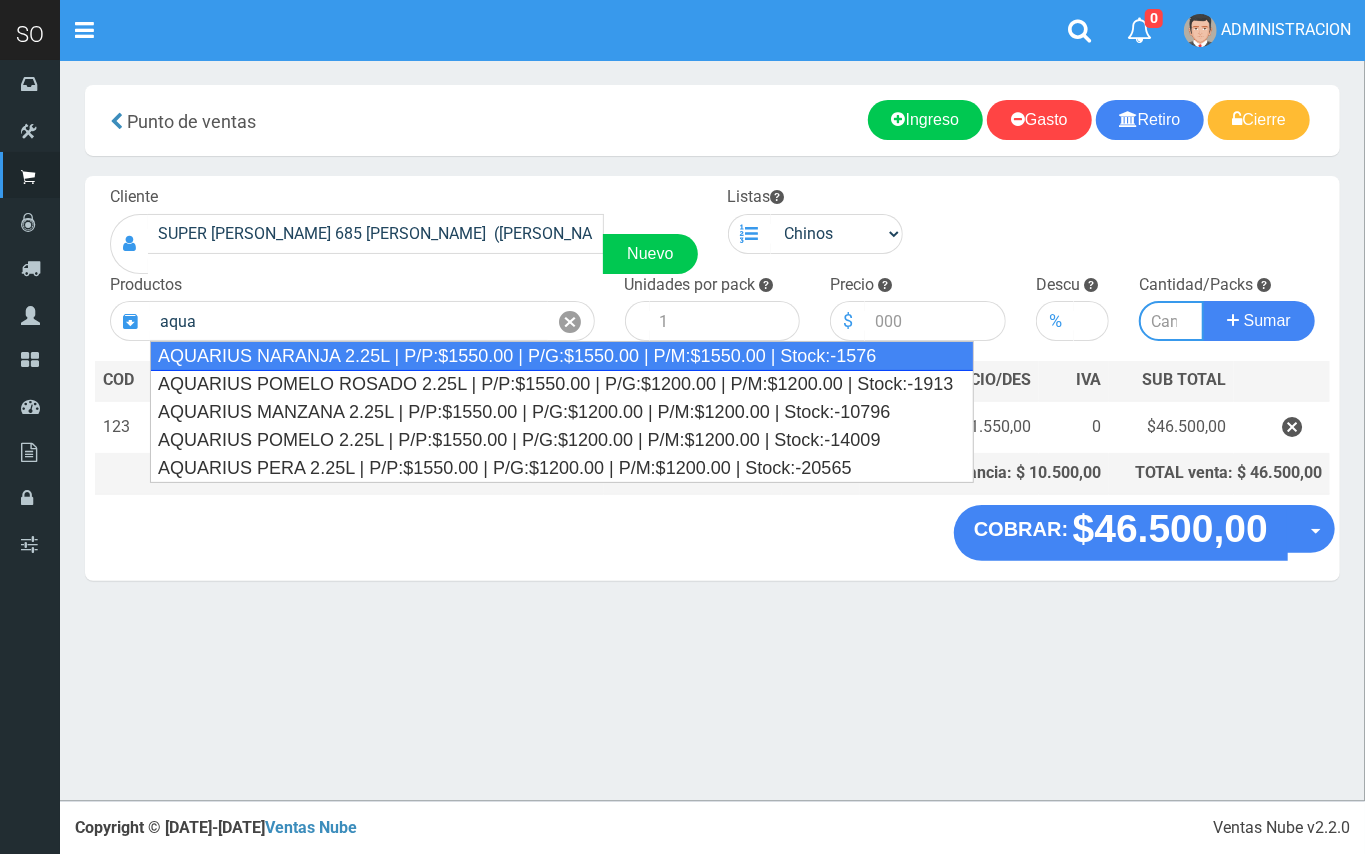 type on "AQUARIUS NARANJA 2.25L | P/P:$1550.00 | P/G:$1550.00 | P/M:$1550.00 | Stock:-1576" 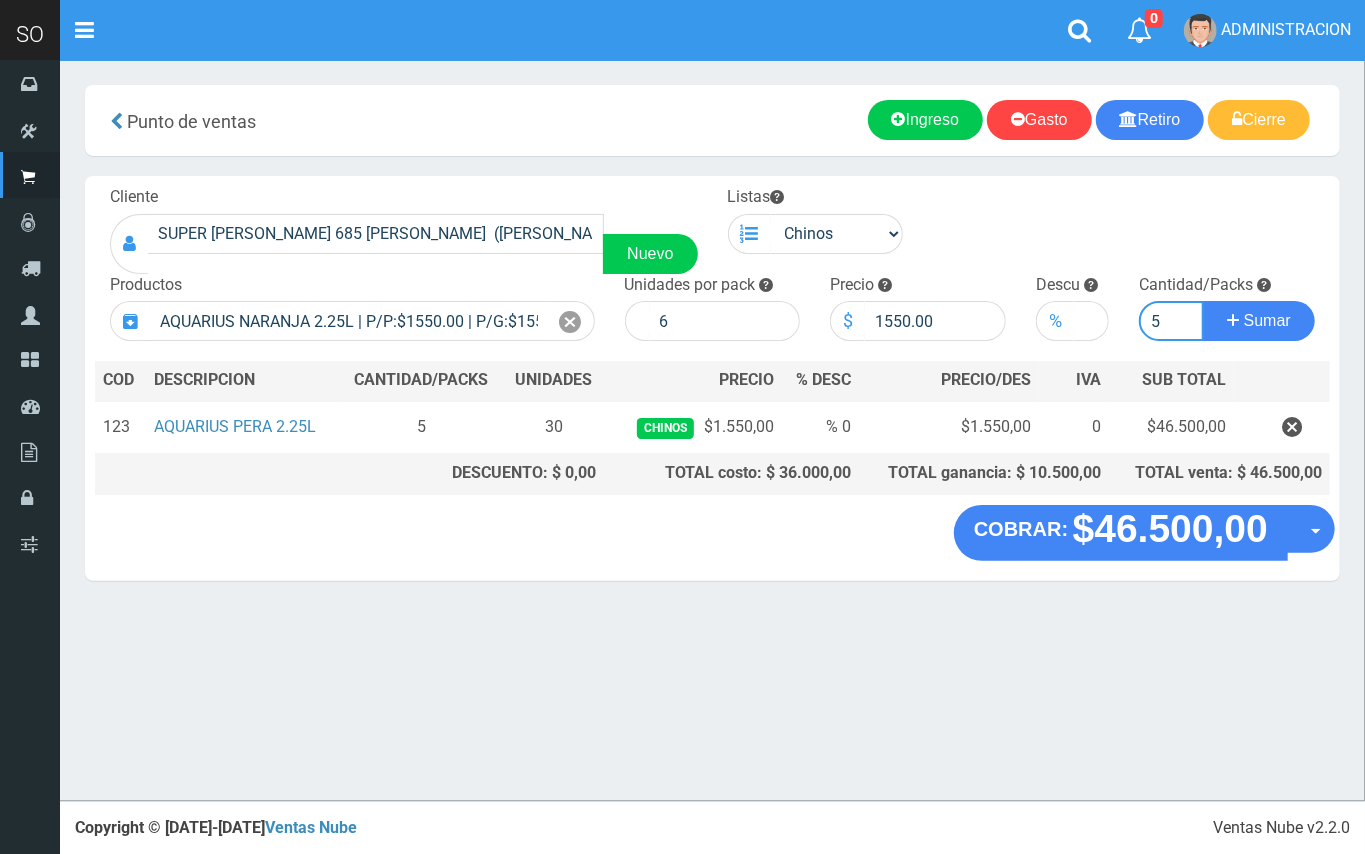 type on "5" 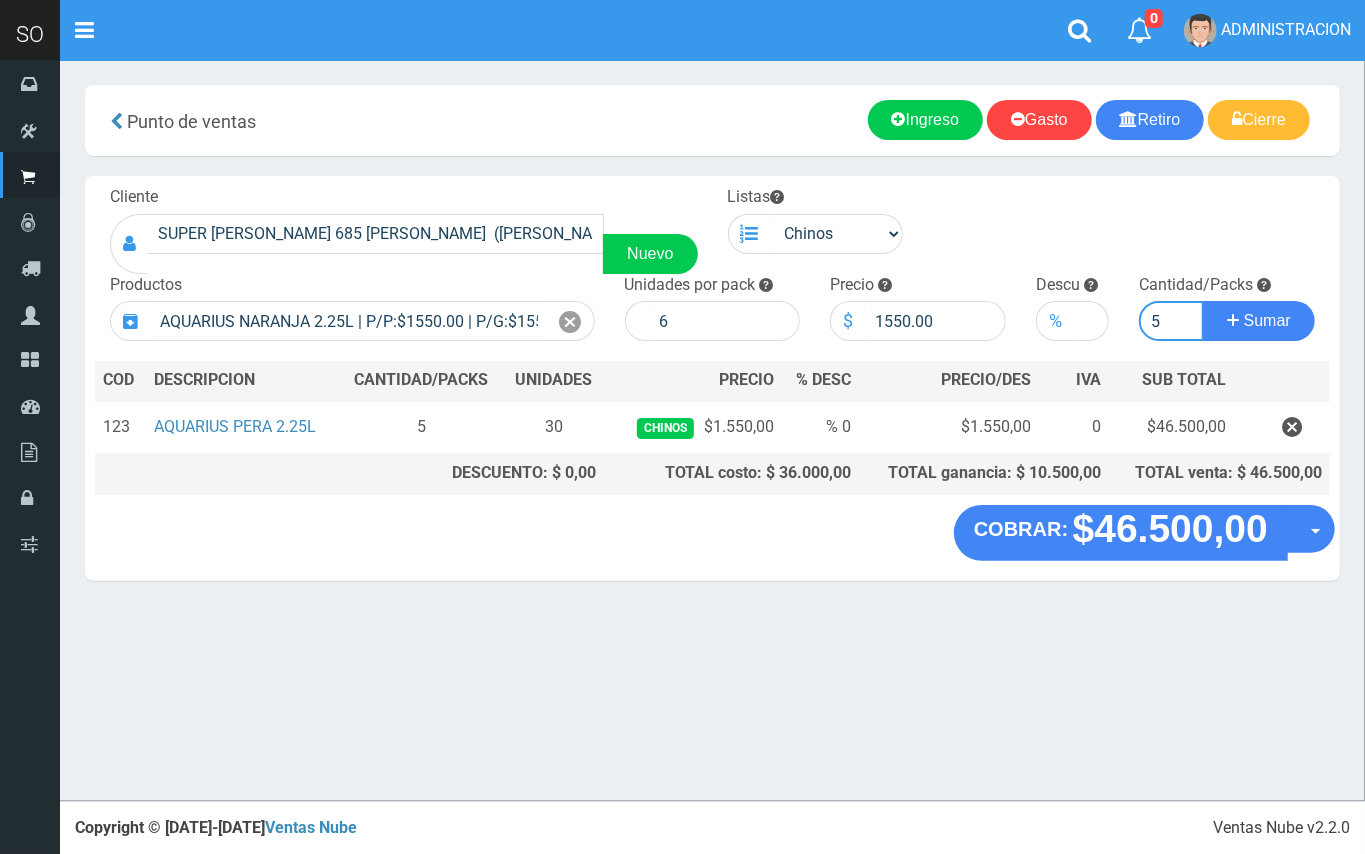 click on "Sumar" at bounding box center [1259, 321] 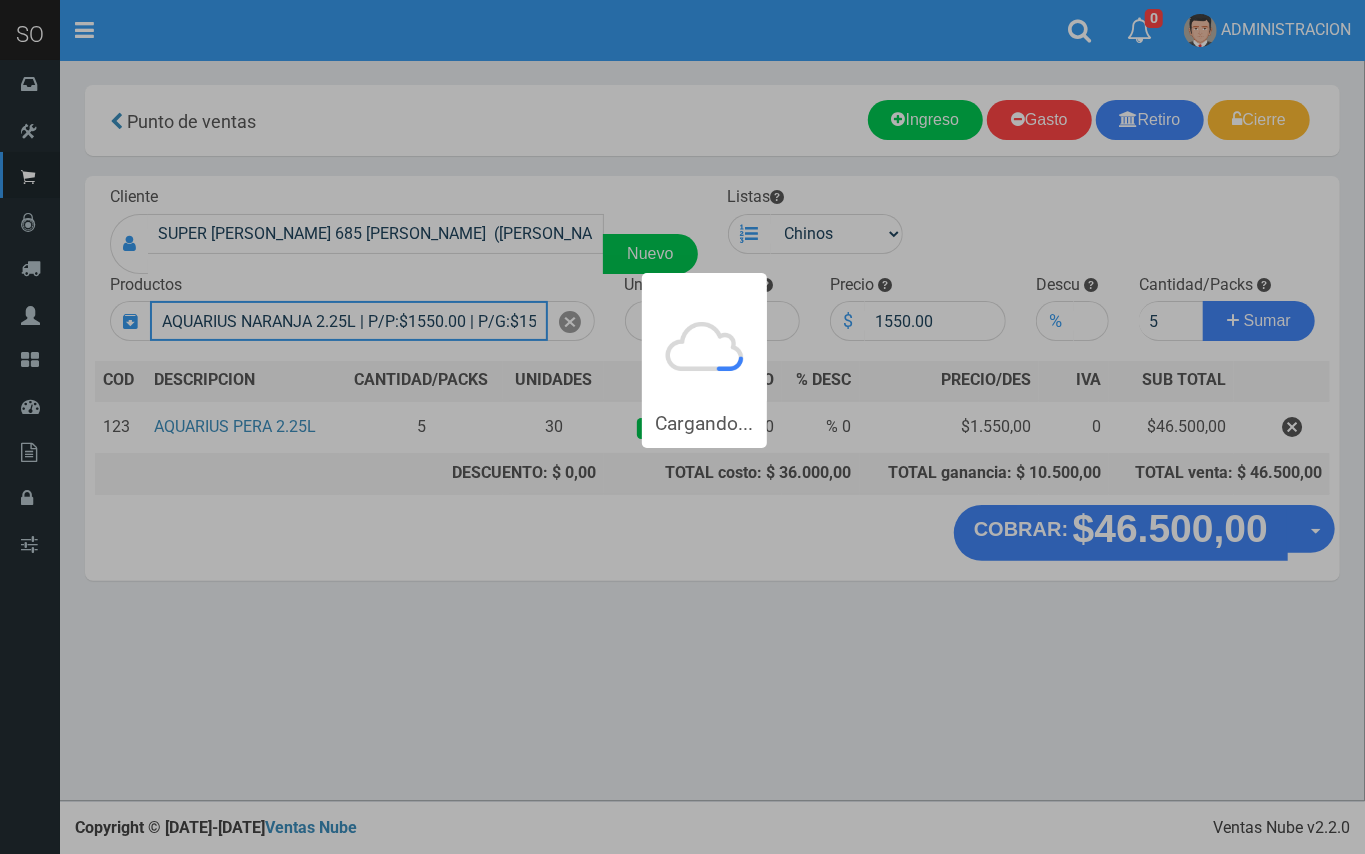 type 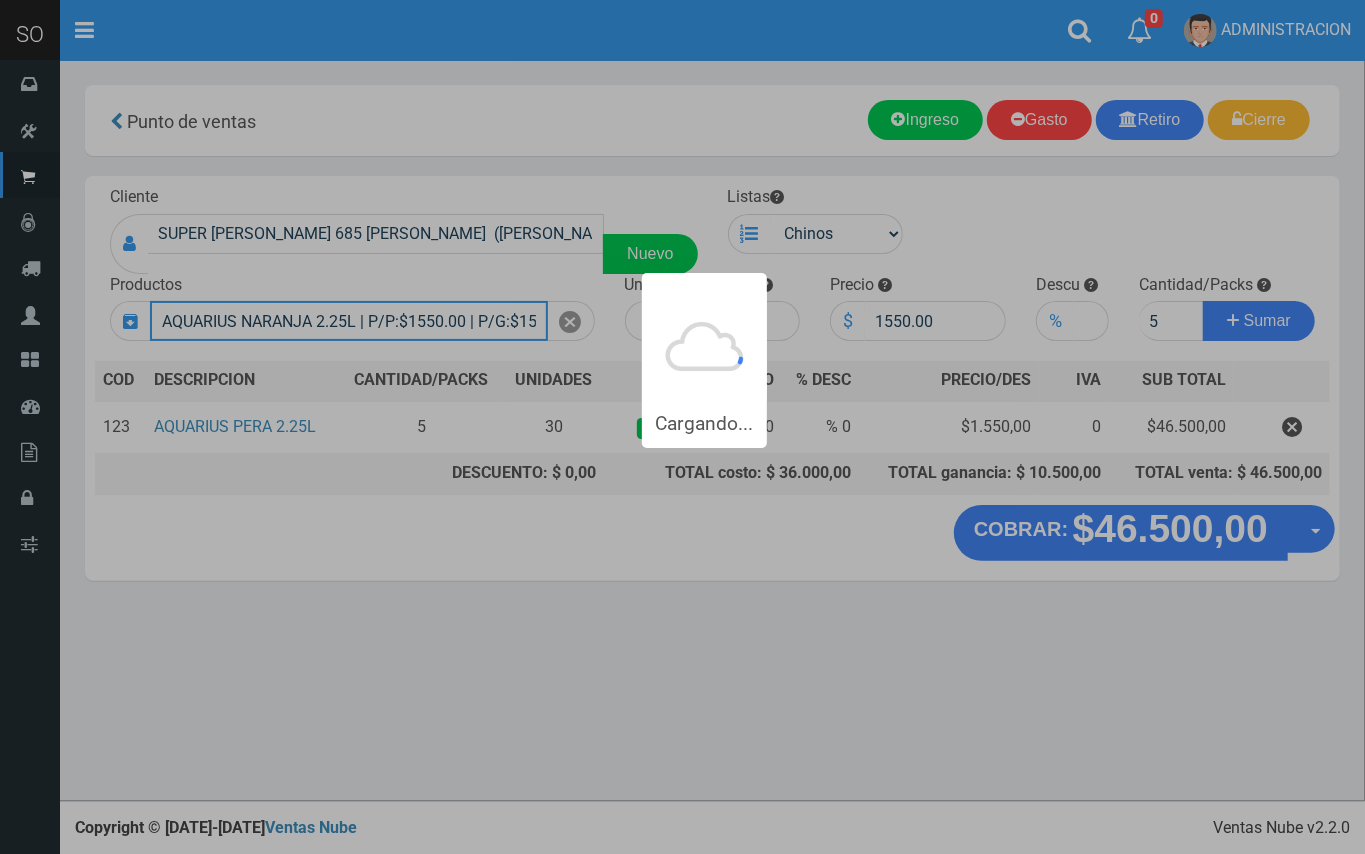 type 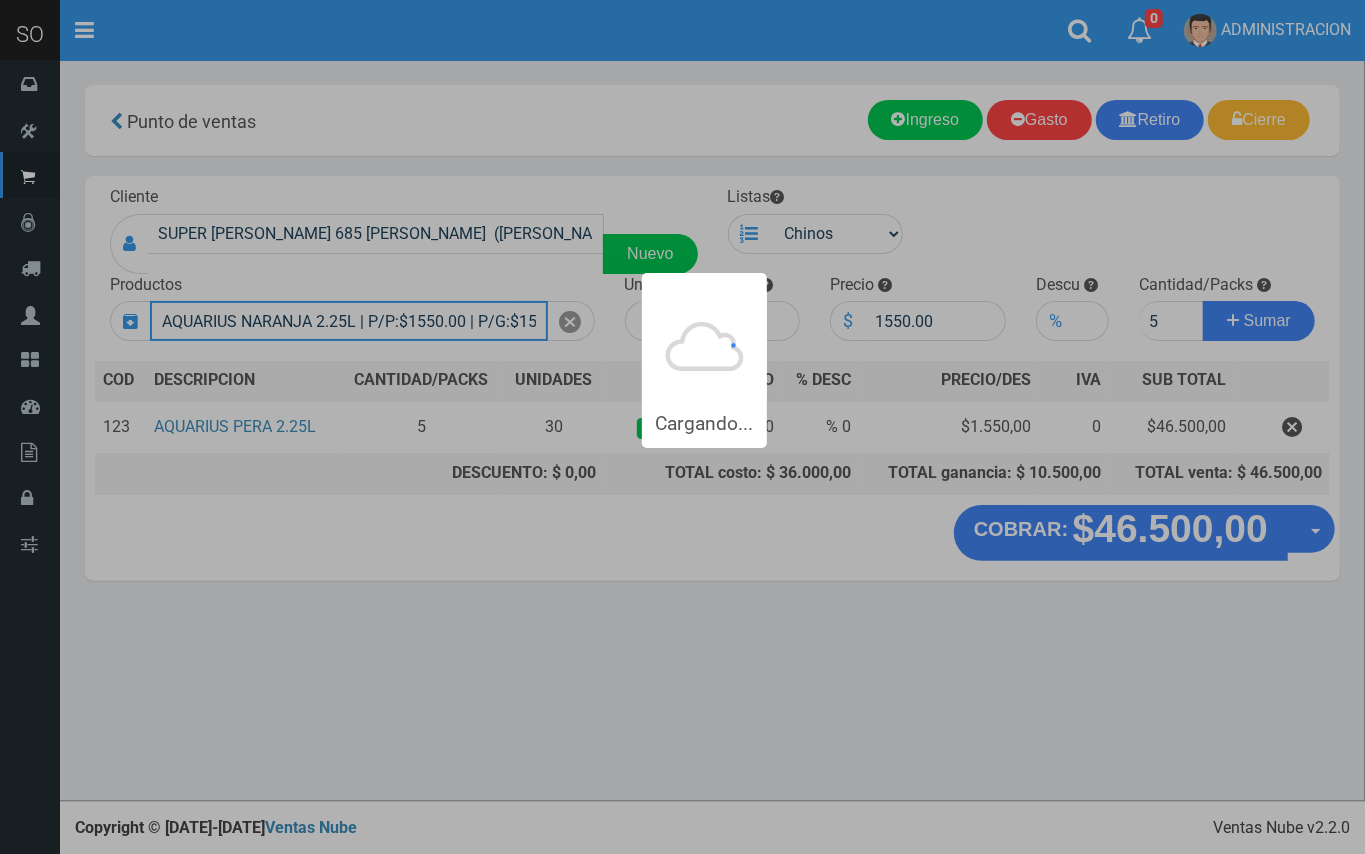 type 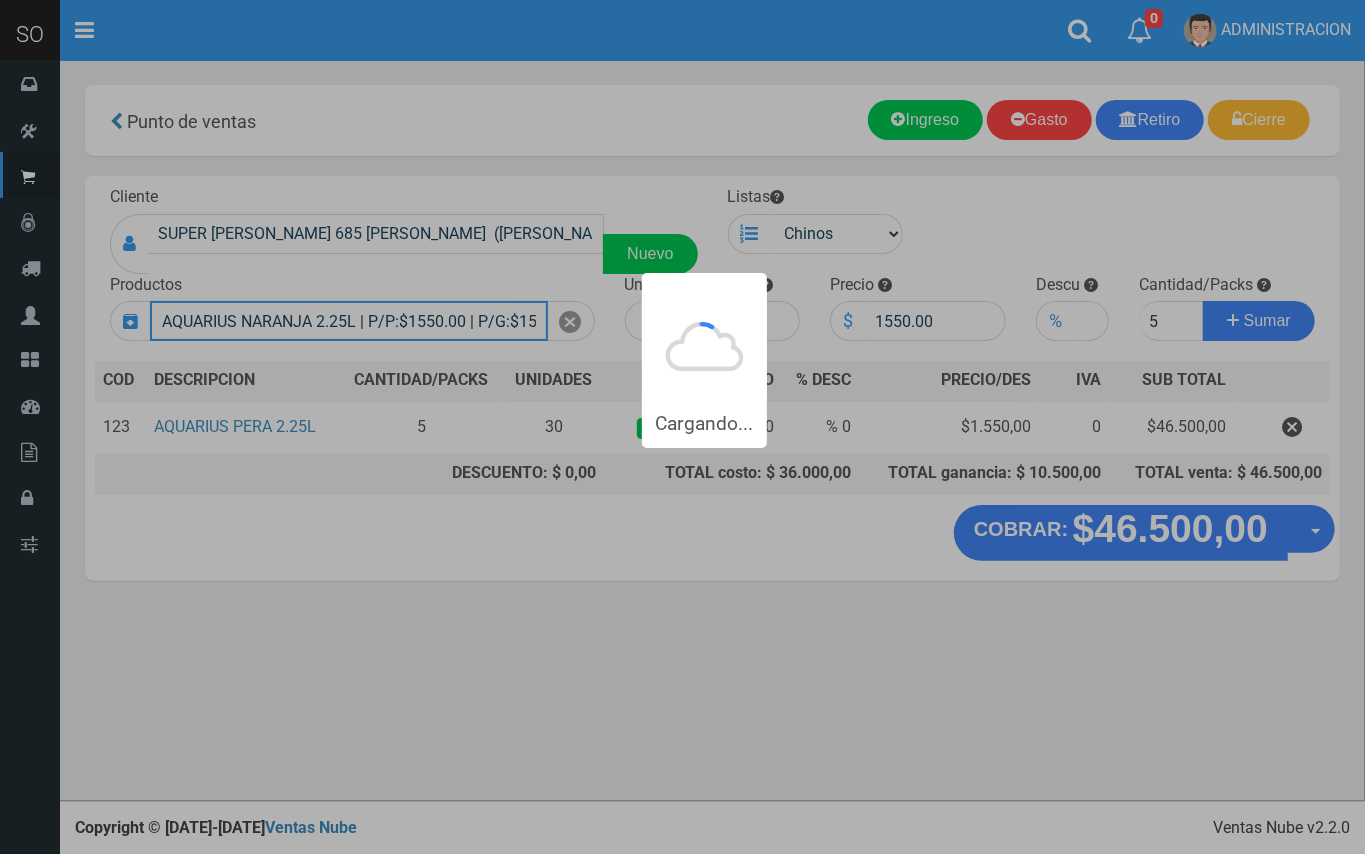 type 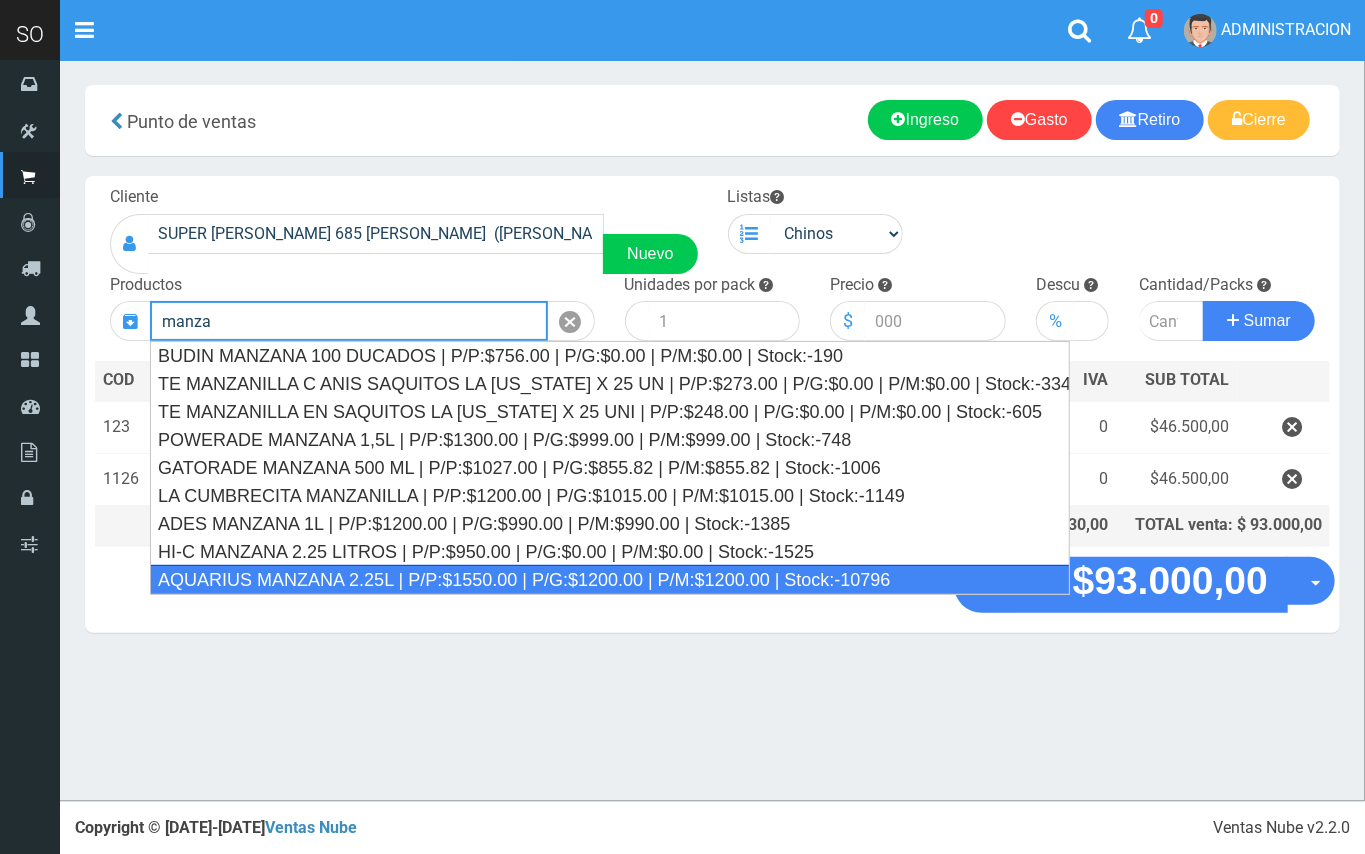 drag, startPoint x: 713, startPoint y: 565, endPoint x: 857, endPoint y: 494, distance: 160.55217 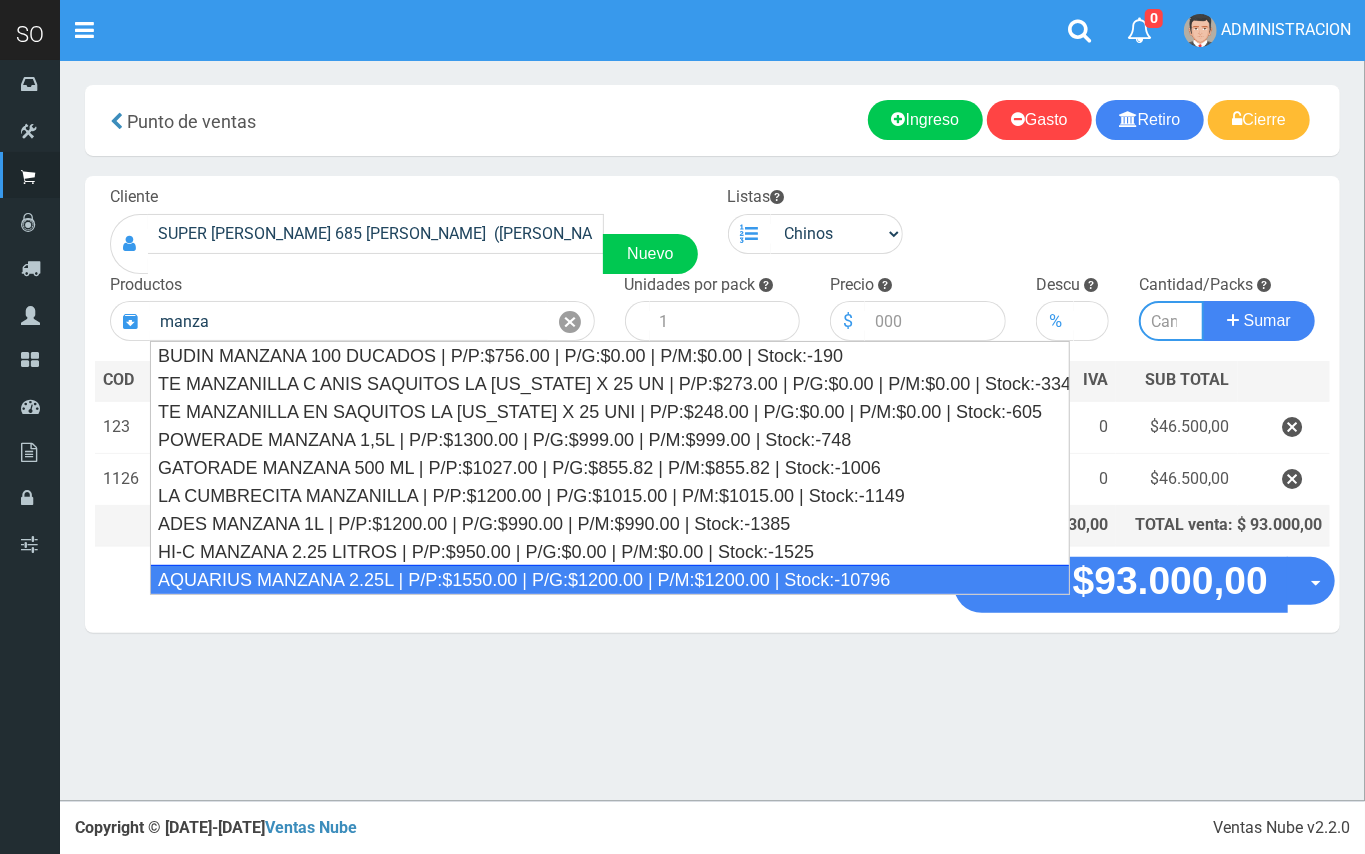 type on "AQUARIUS MANZANA 2.25L | P/P:$1550.00 | P/G:$1200.00 | P/M:$1200.00 | Stock:-10796" 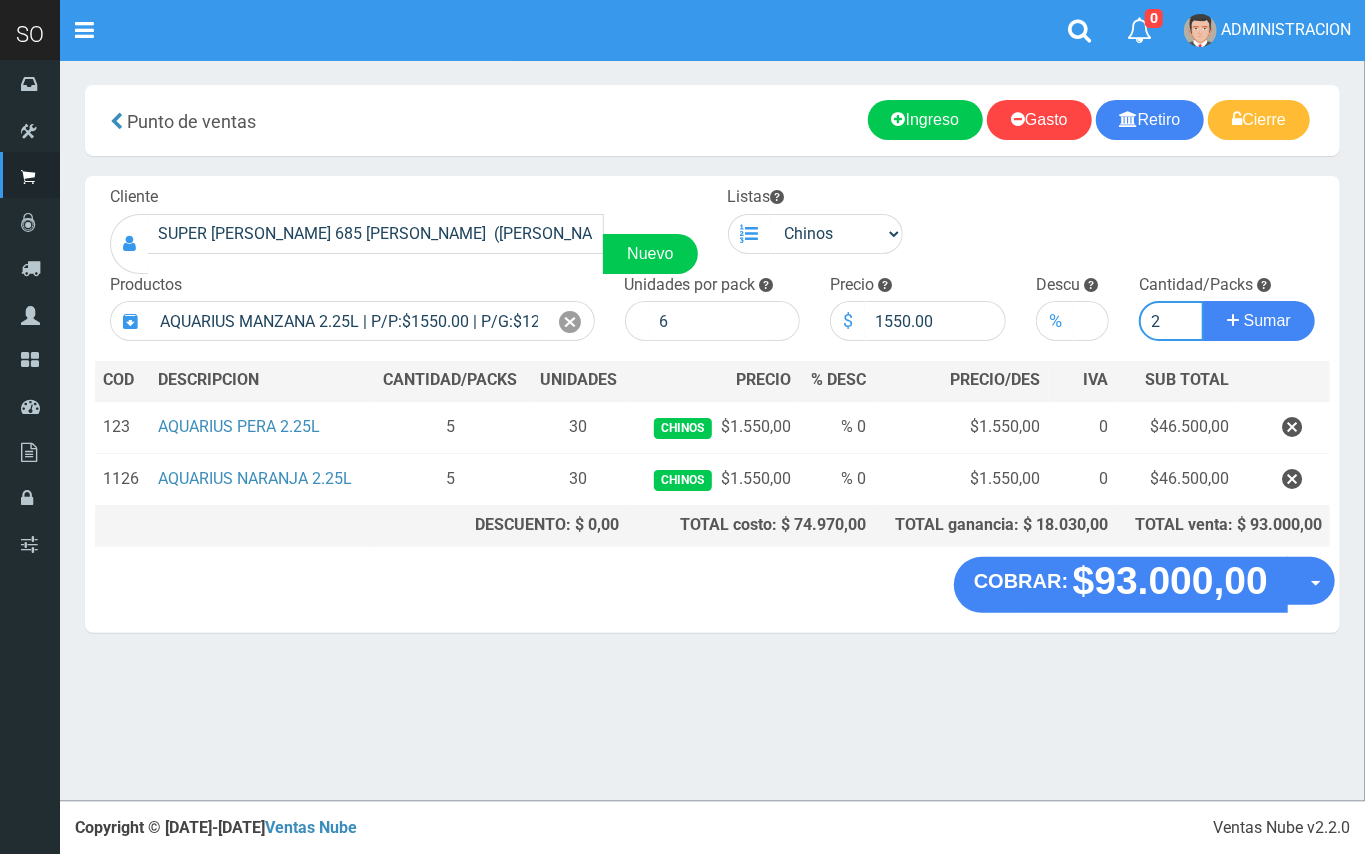 type on "2" 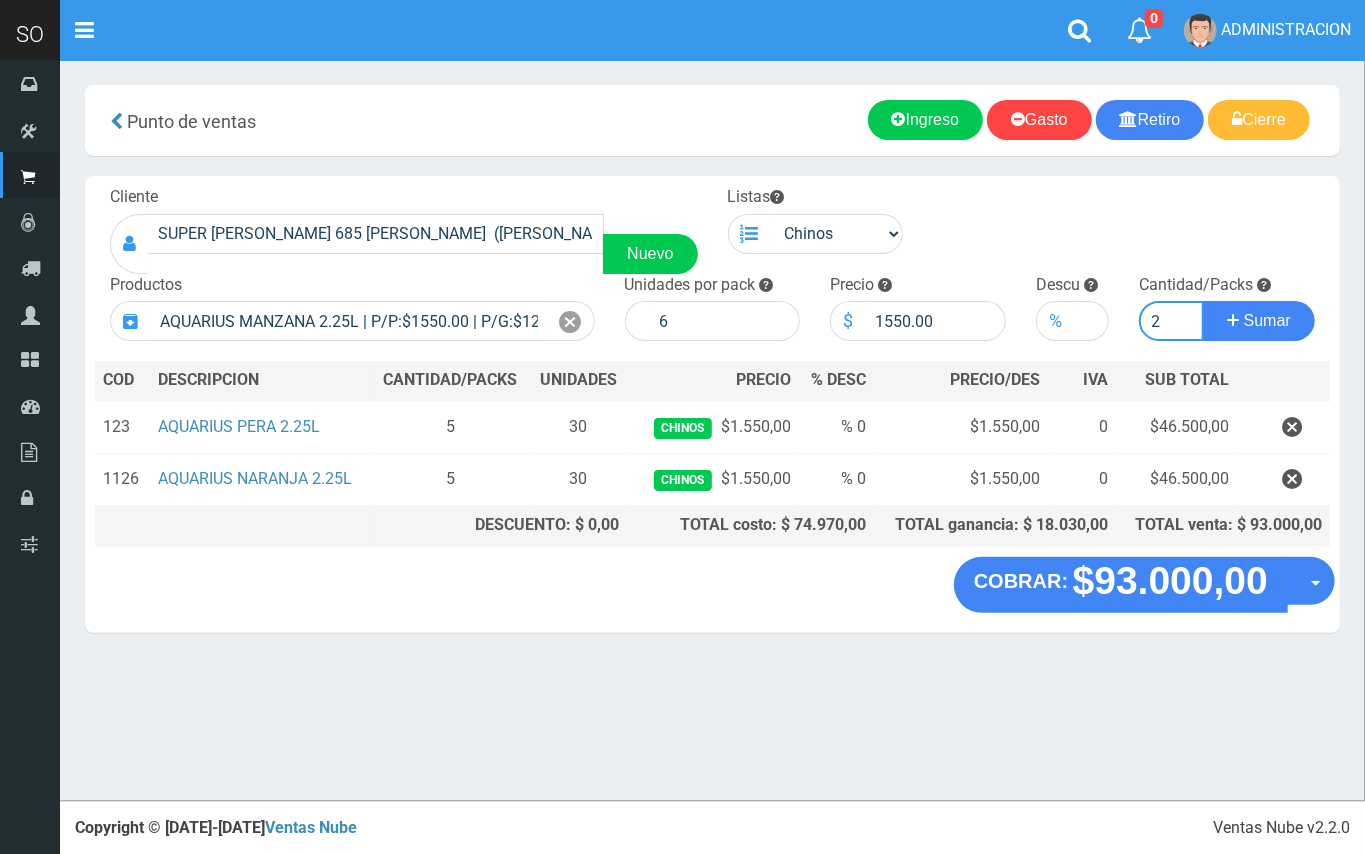 click on "Sumar" at bounding box center [1259, 321] 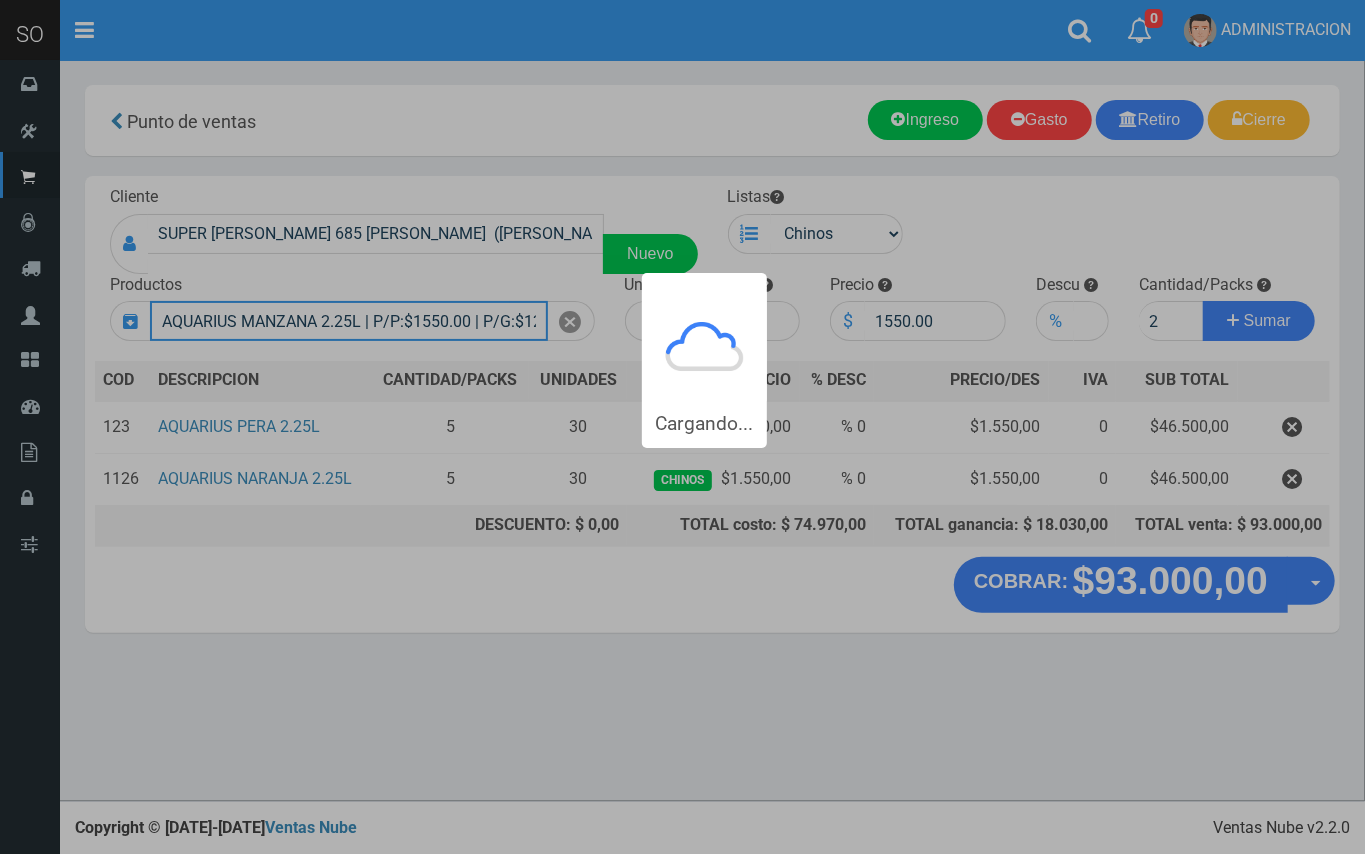 type 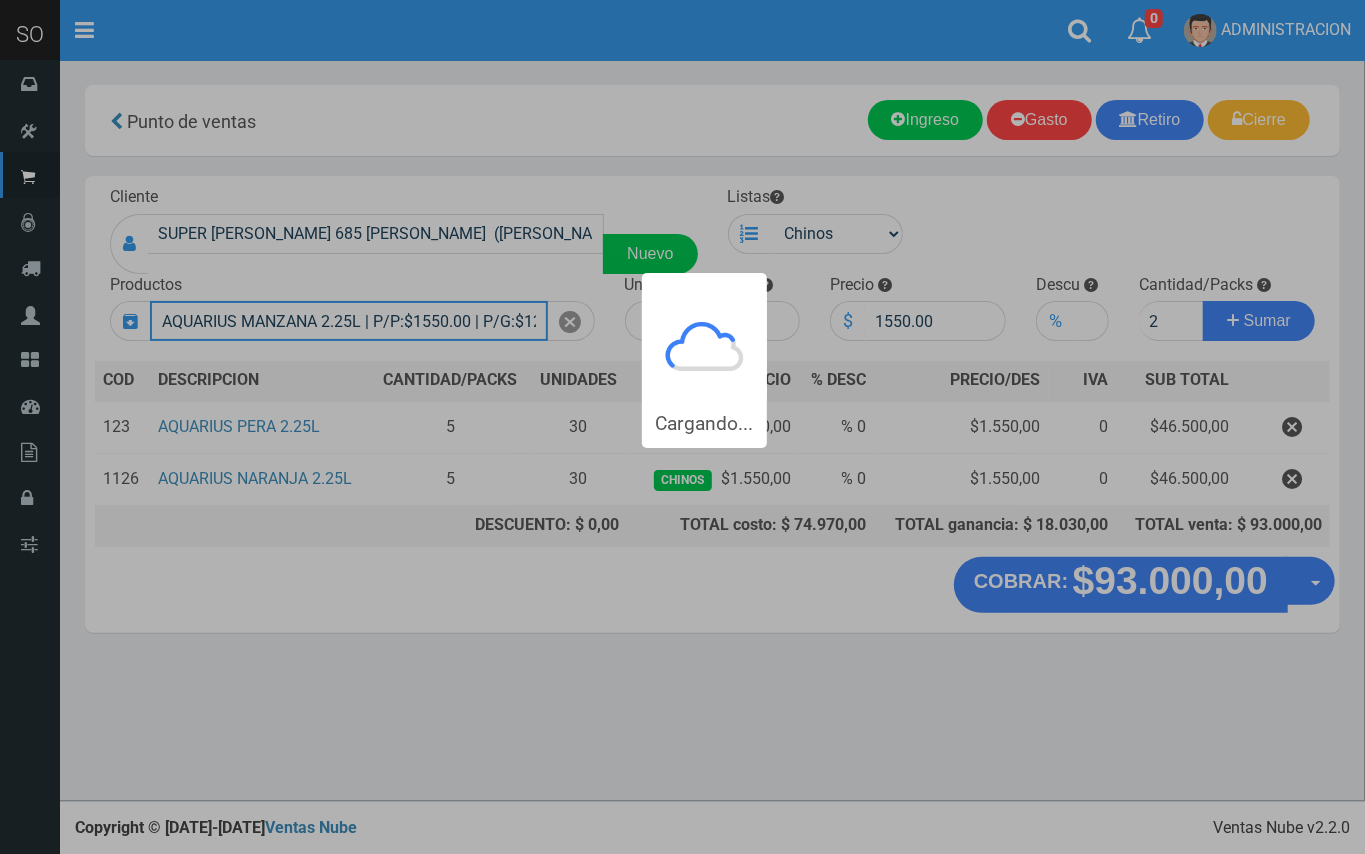 type 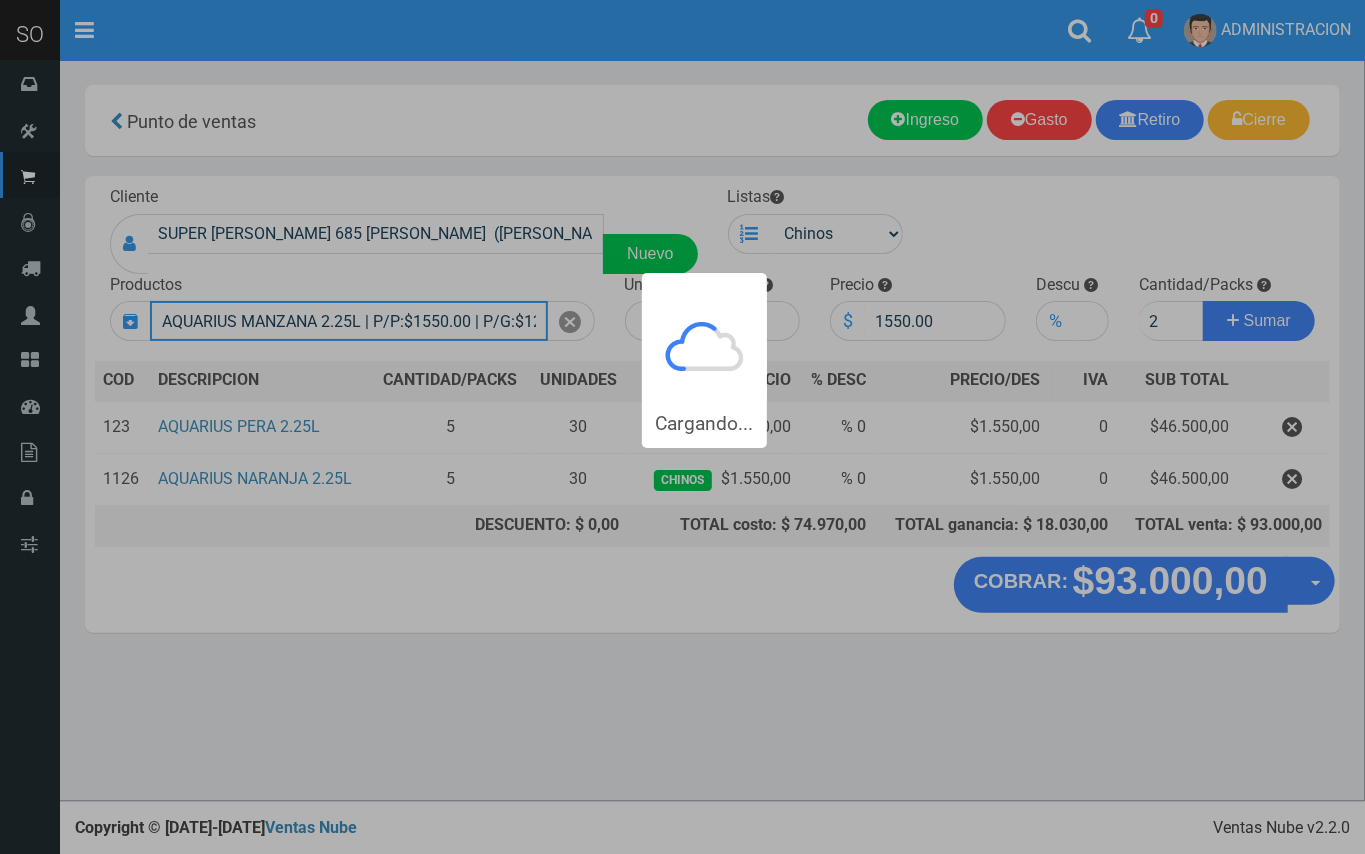 type 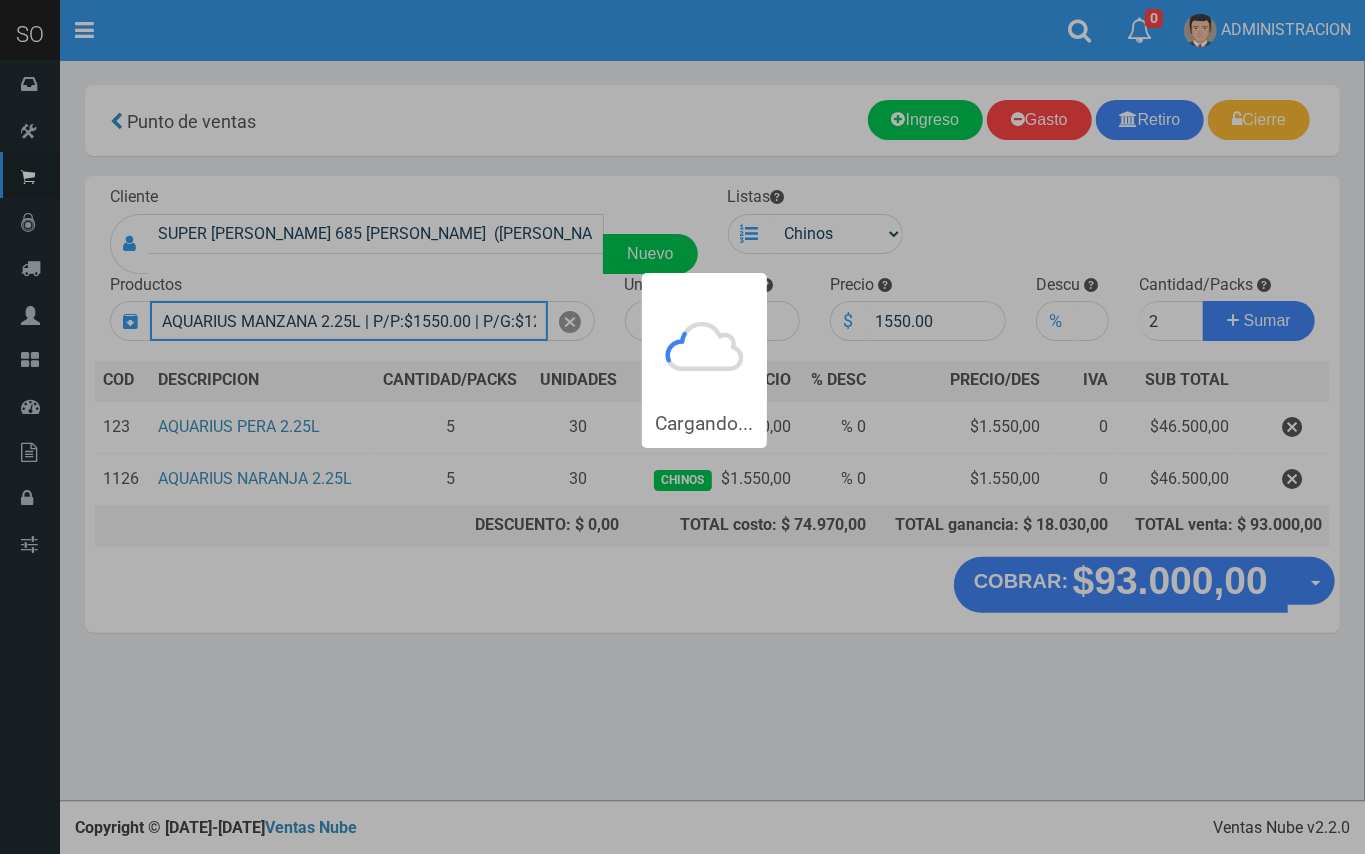 type 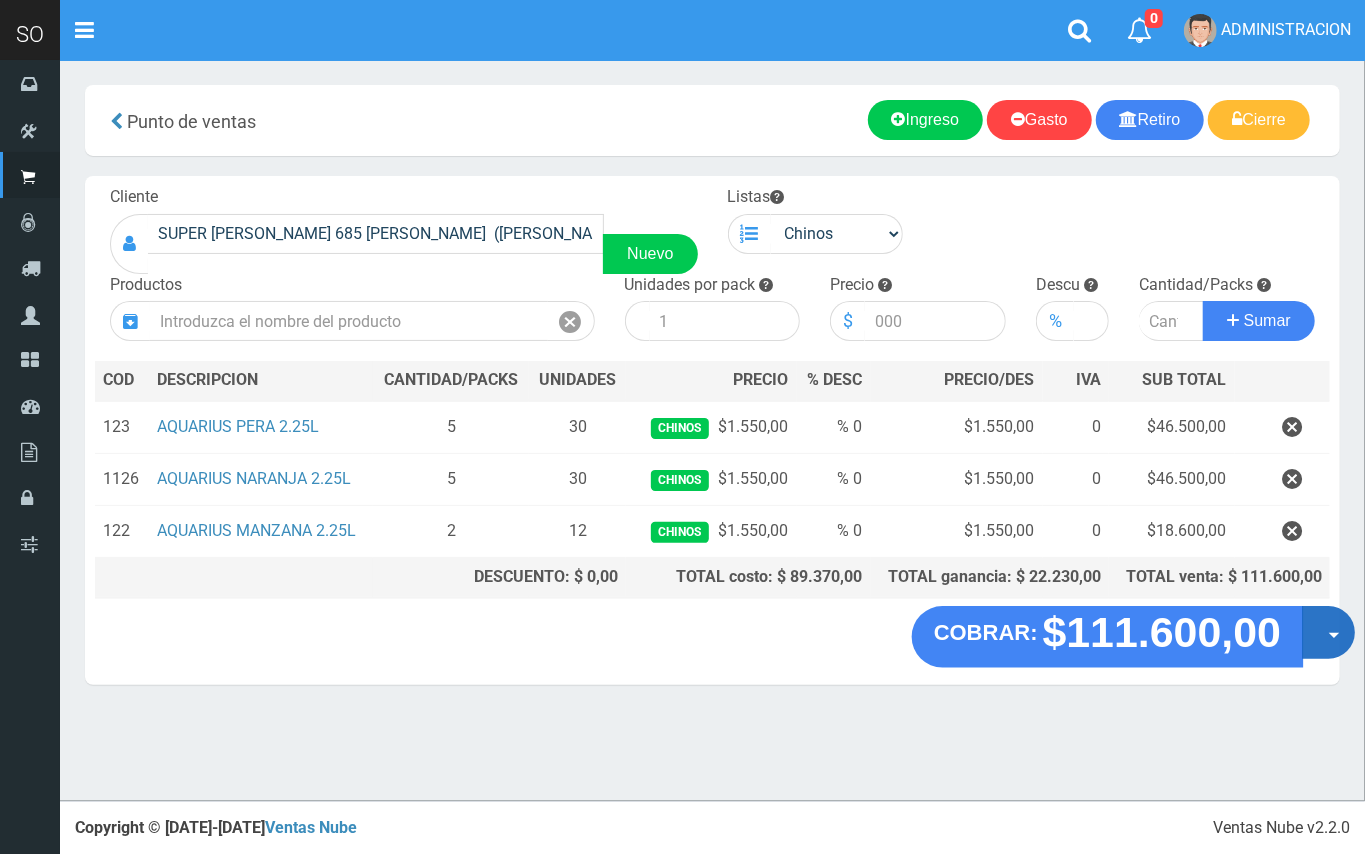click on "Opciones" at bounding box center [1328, 632] 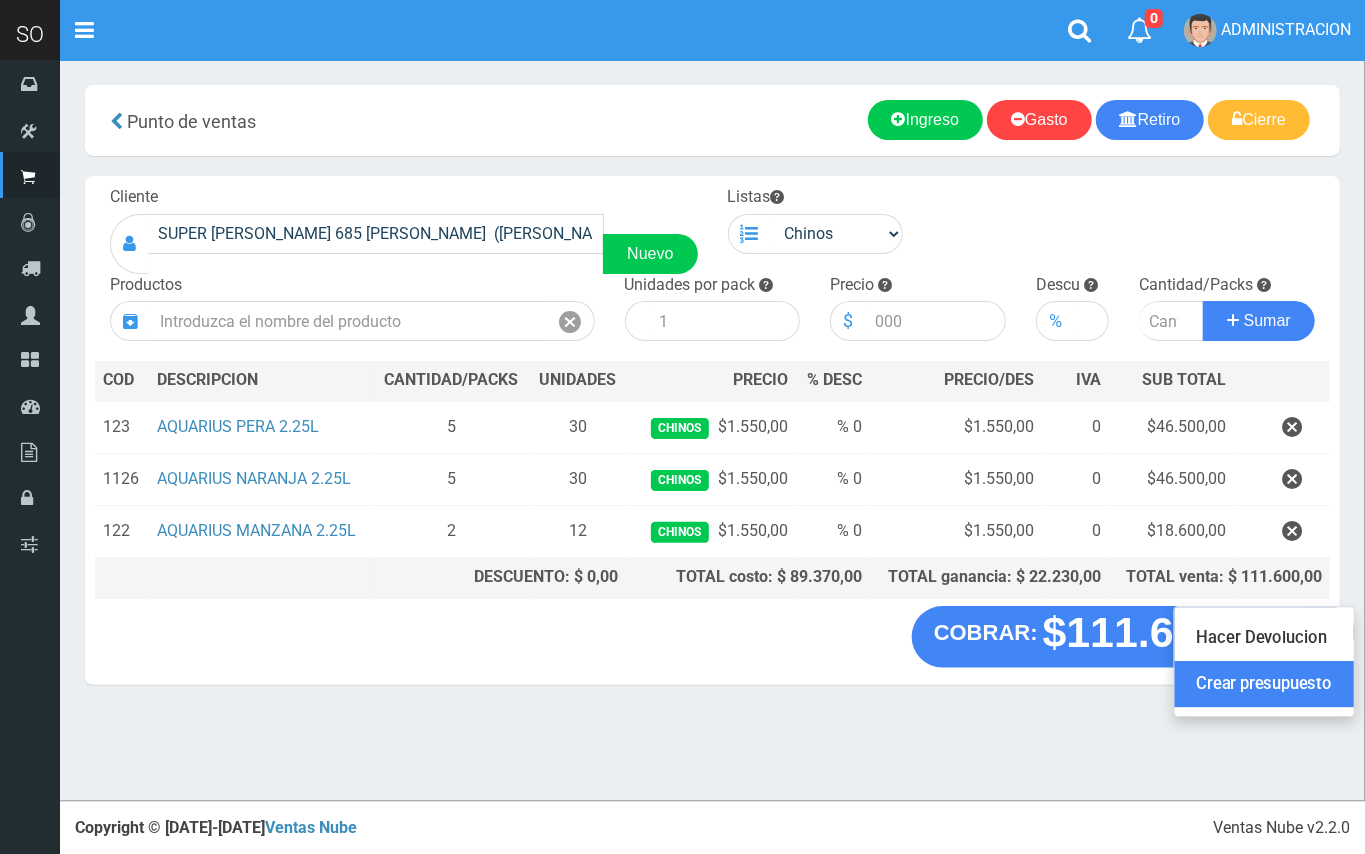 click on "Crear presupuesto" at bounding box center (1264, 685) 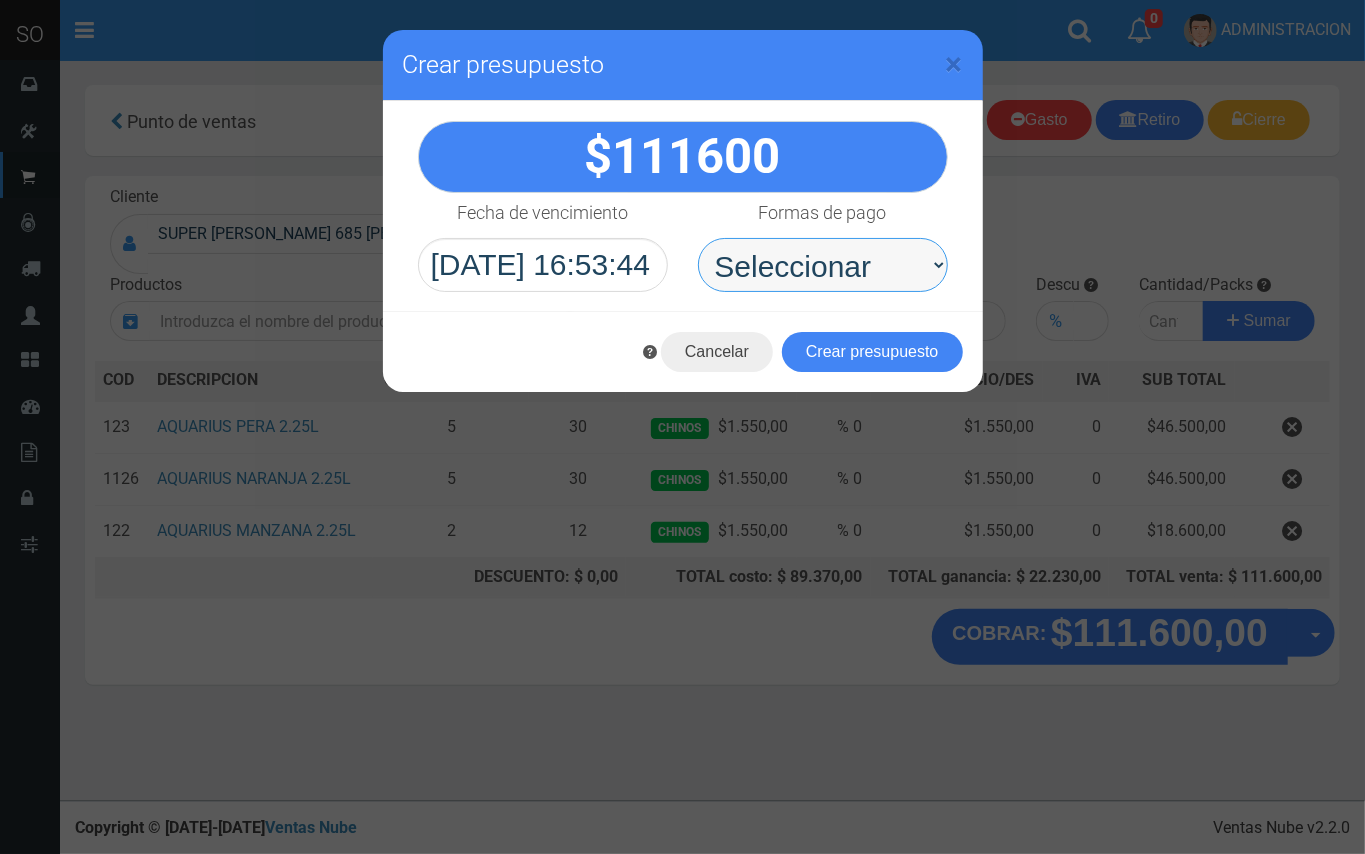 click on "Seleccionar
Efectivo
Tarjeta de Crédito
Depósito
Débito" at bounding box center [823, 265] 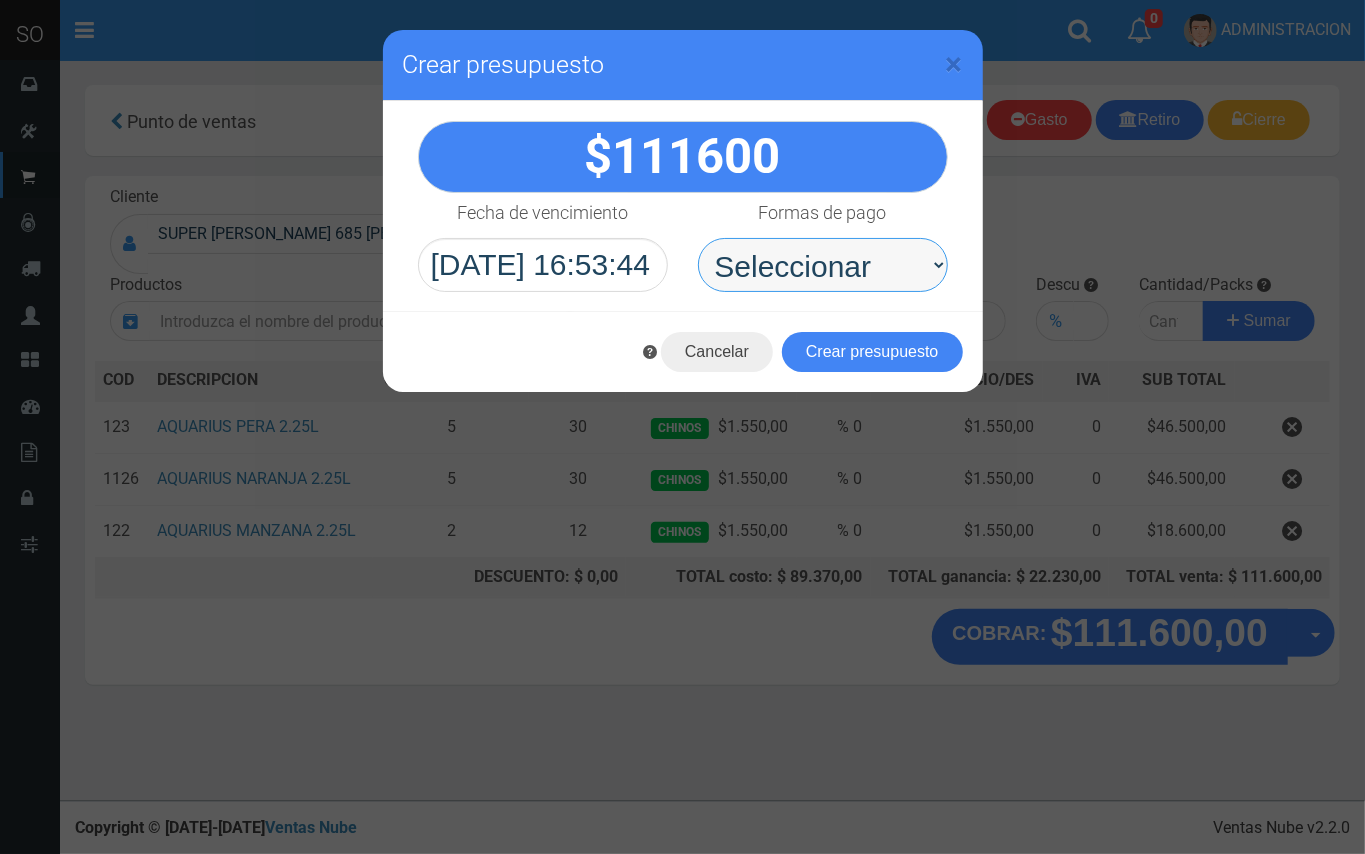click on "Seleccionar
Efectivo
Tarjeta de Crédito
Depósito
Débito" at bounding box center (823, 265) 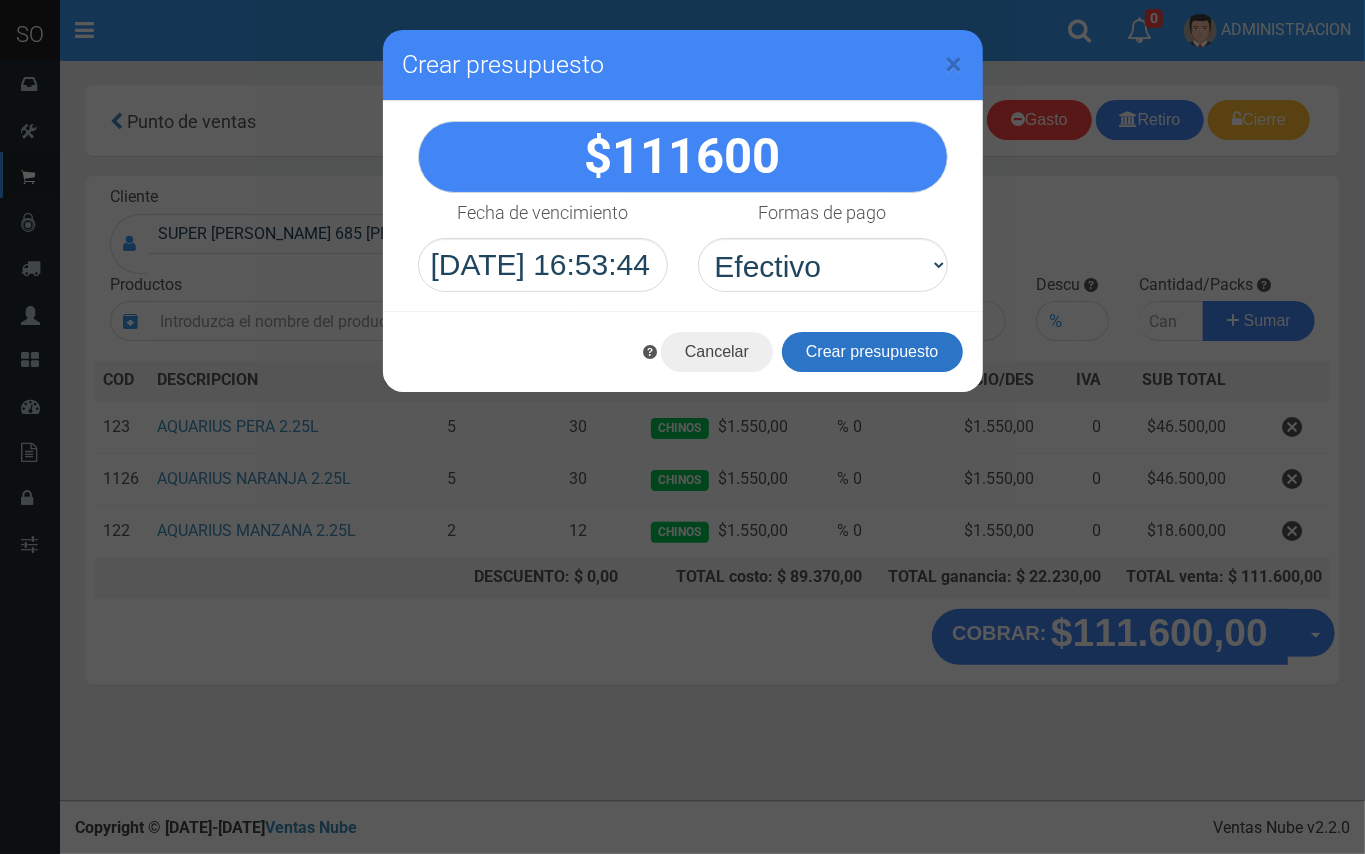click on "Crear presupuesto" at bounding box center (872, 352) 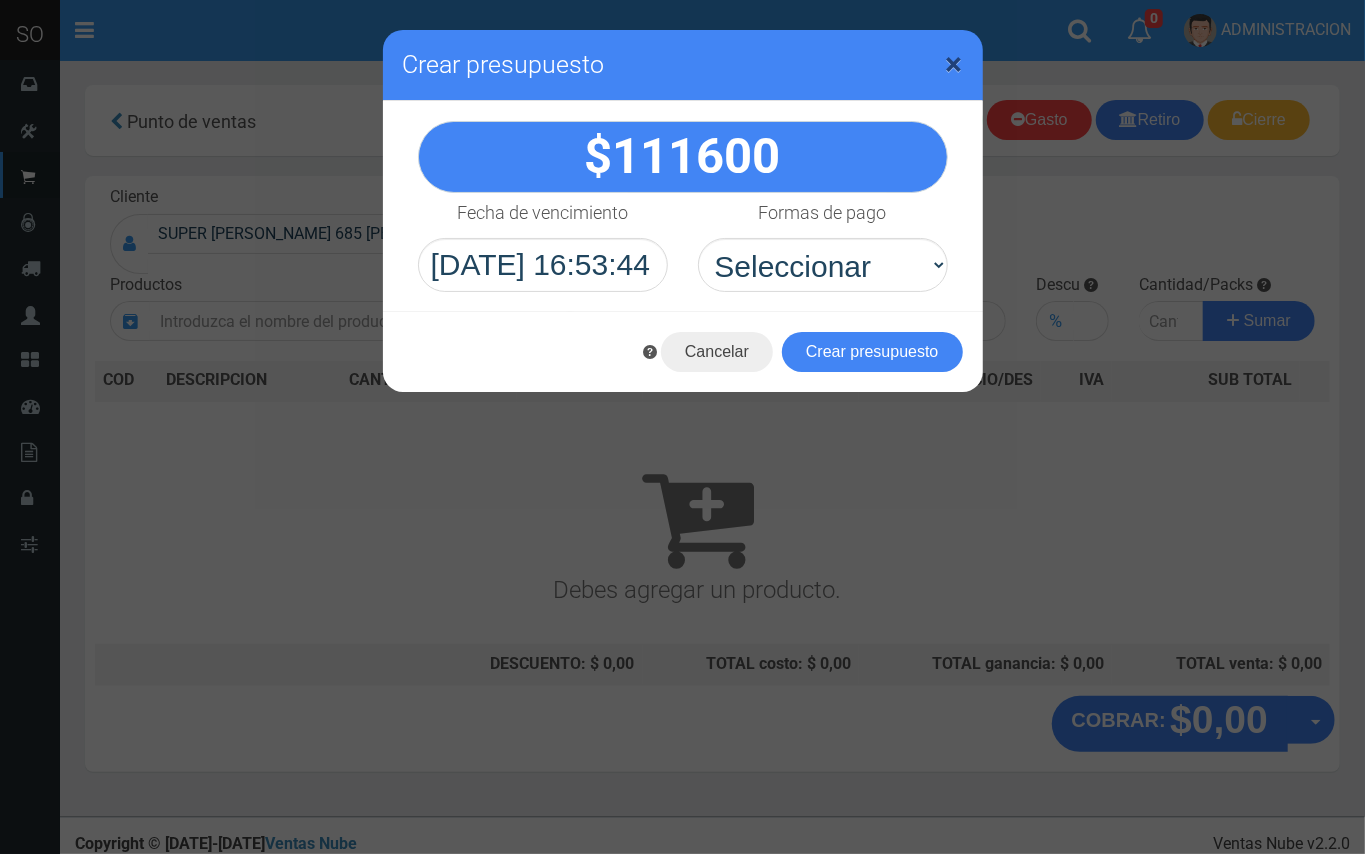 click on "×" at bounding box center [954, 64] 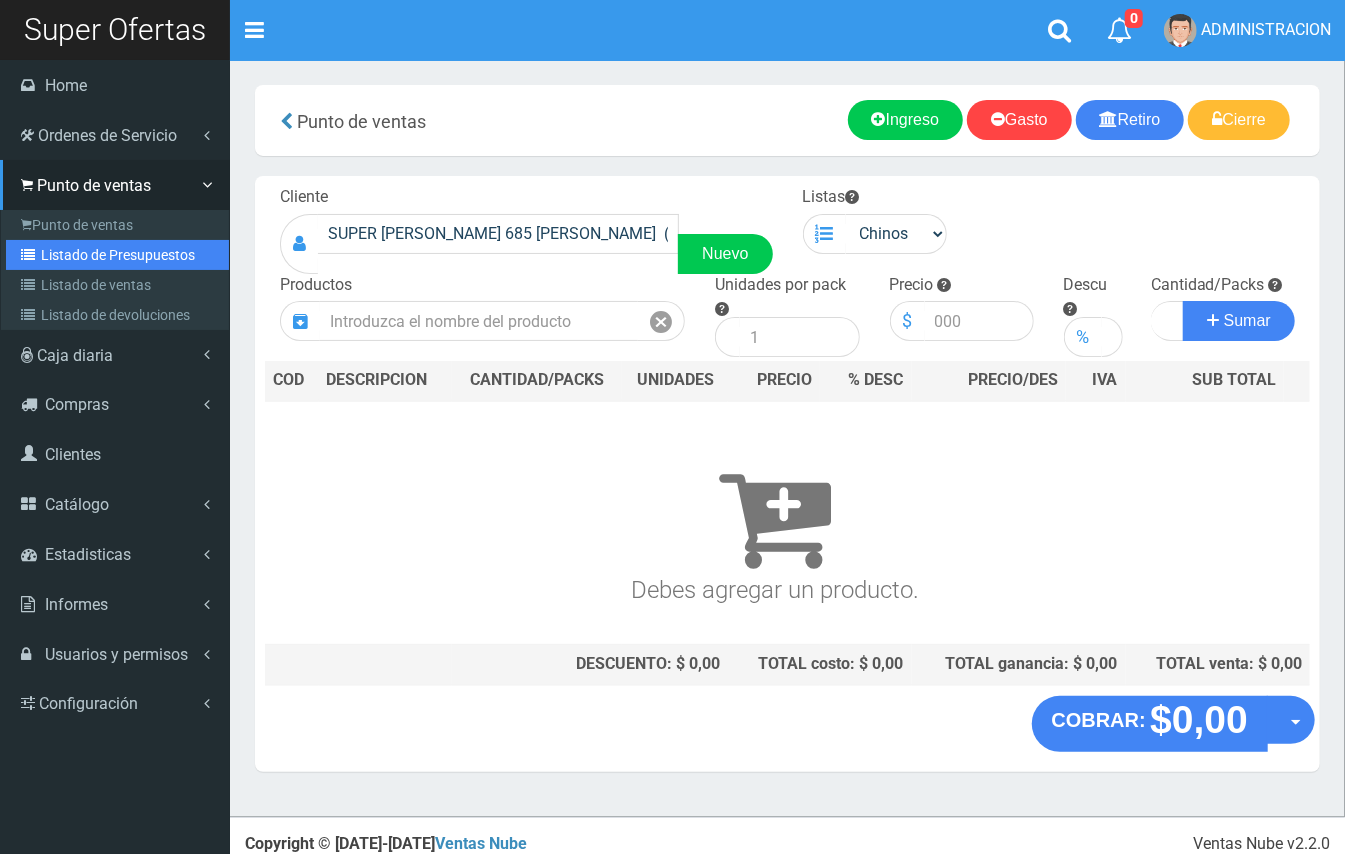 click on "Listado de Presupuestos" at bounding box center [117, 255] 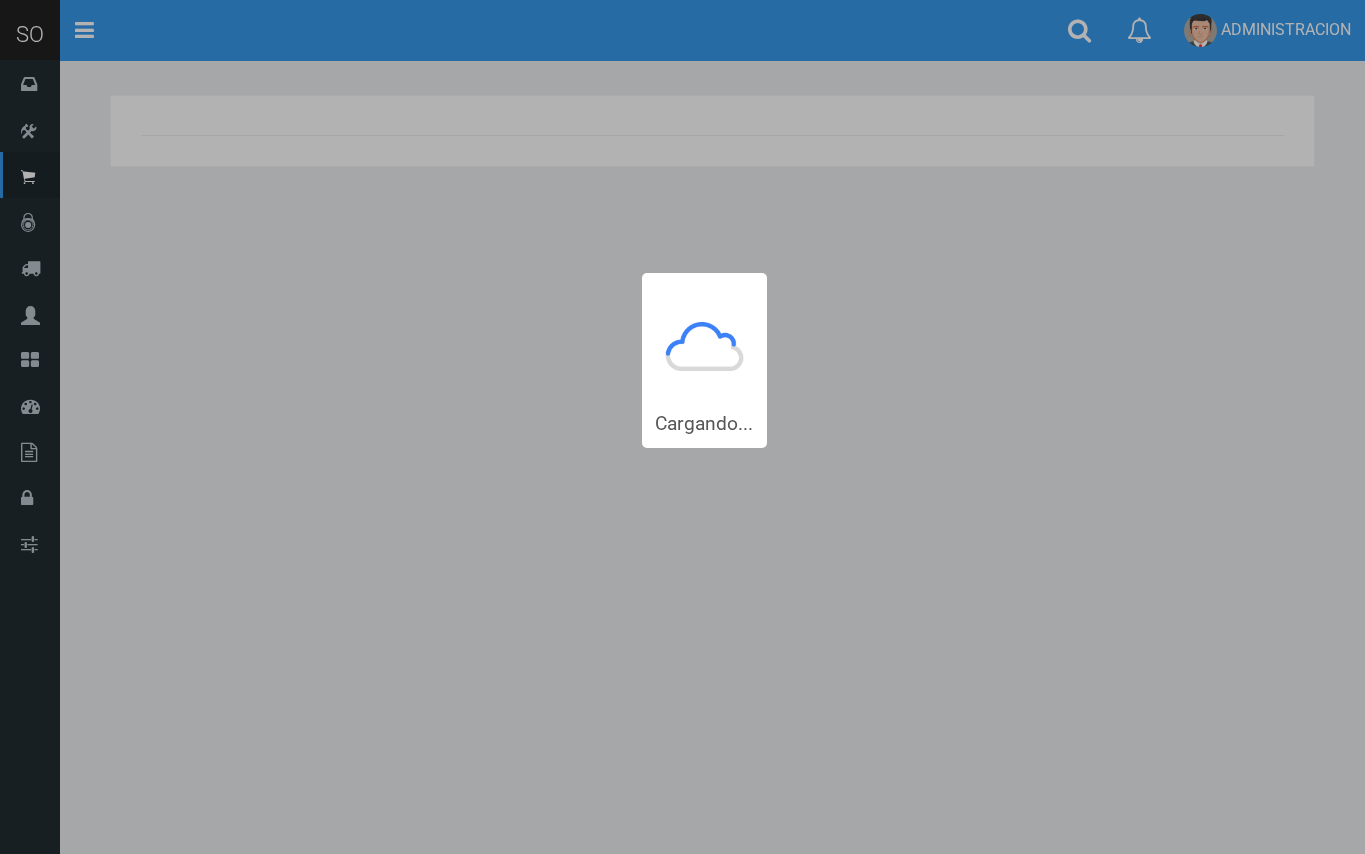 scroll, scrollTop: 0, scrollLeft: 0, axis: both 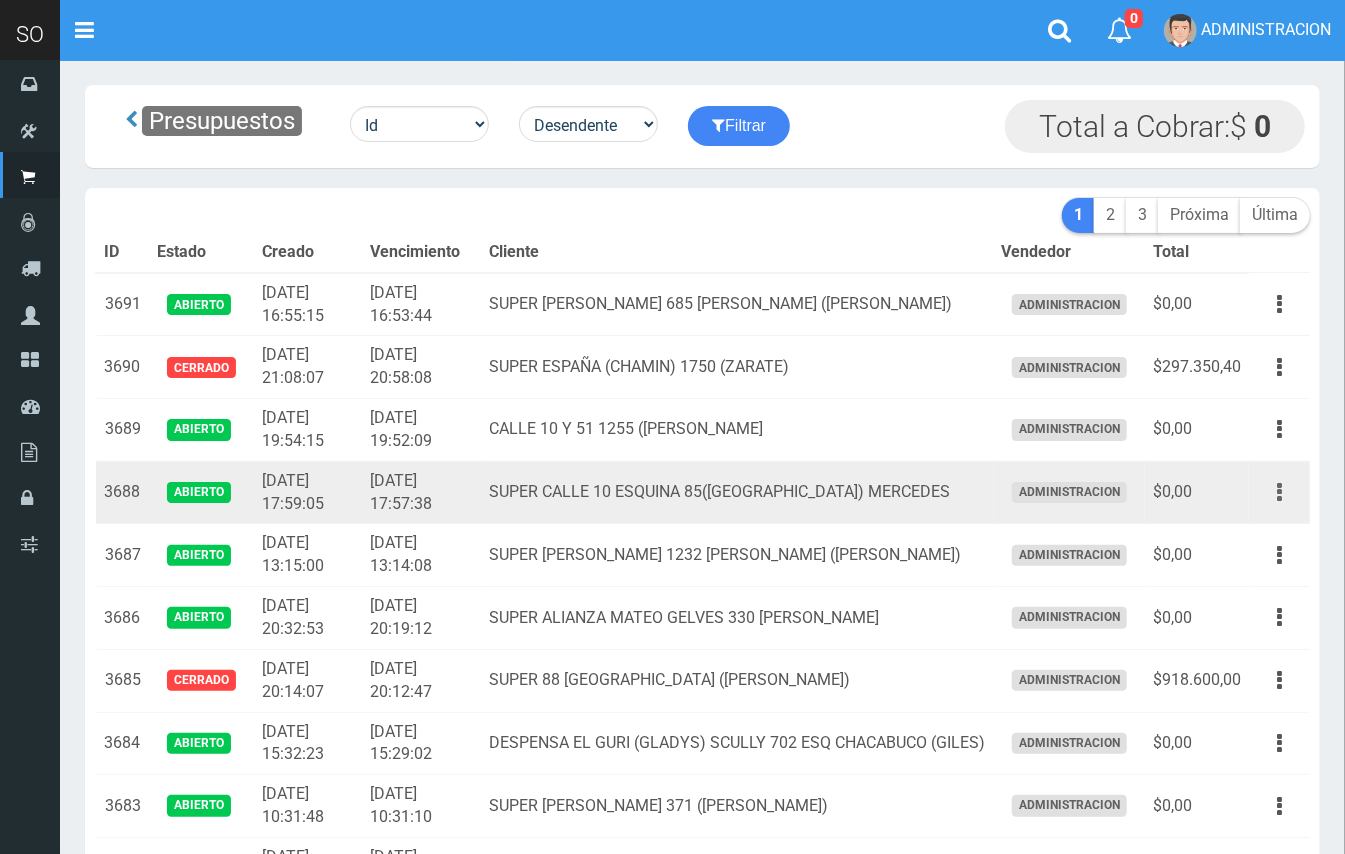 click at bounding box center (1279, 492) 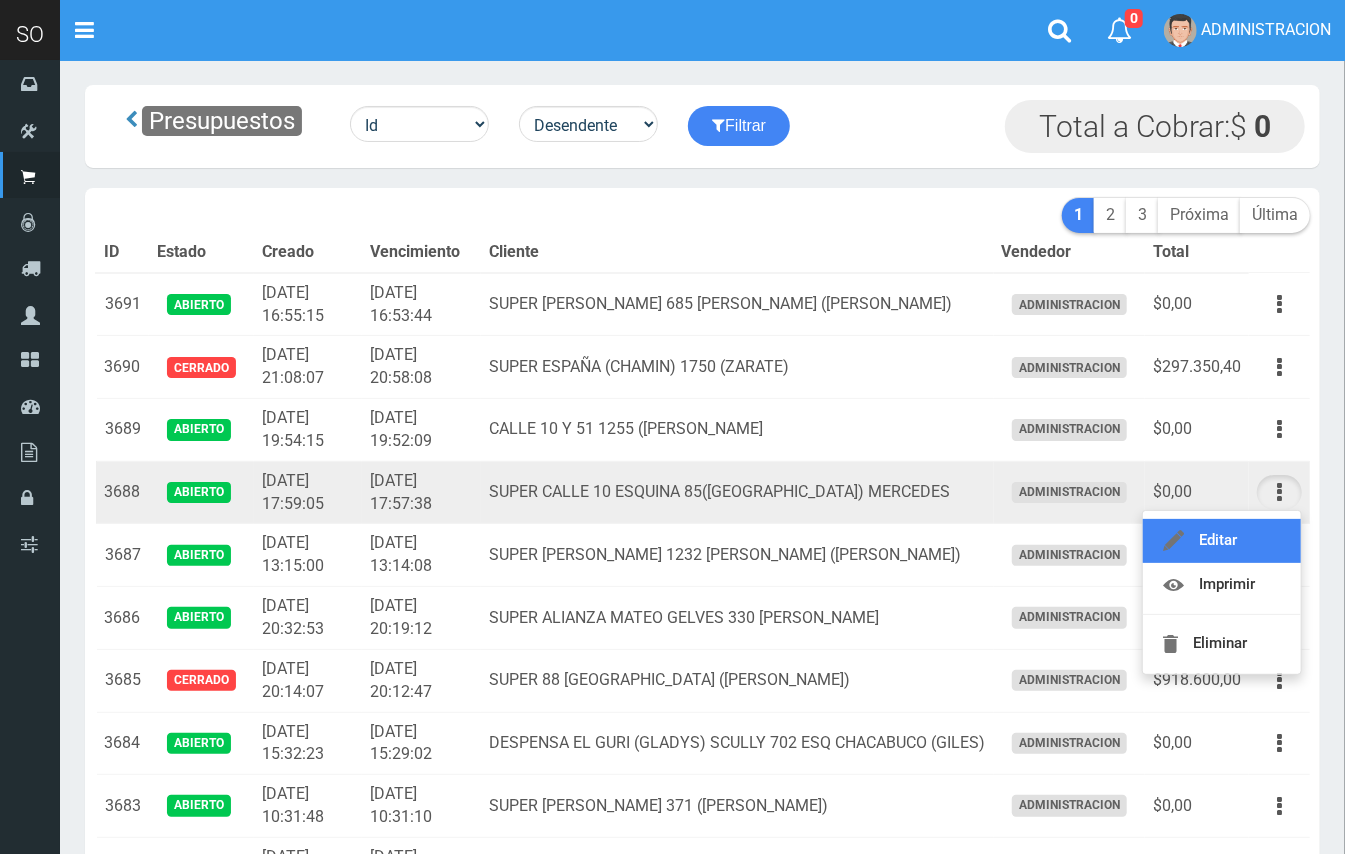 click on "Editar" at bounding box center (1222, 541) 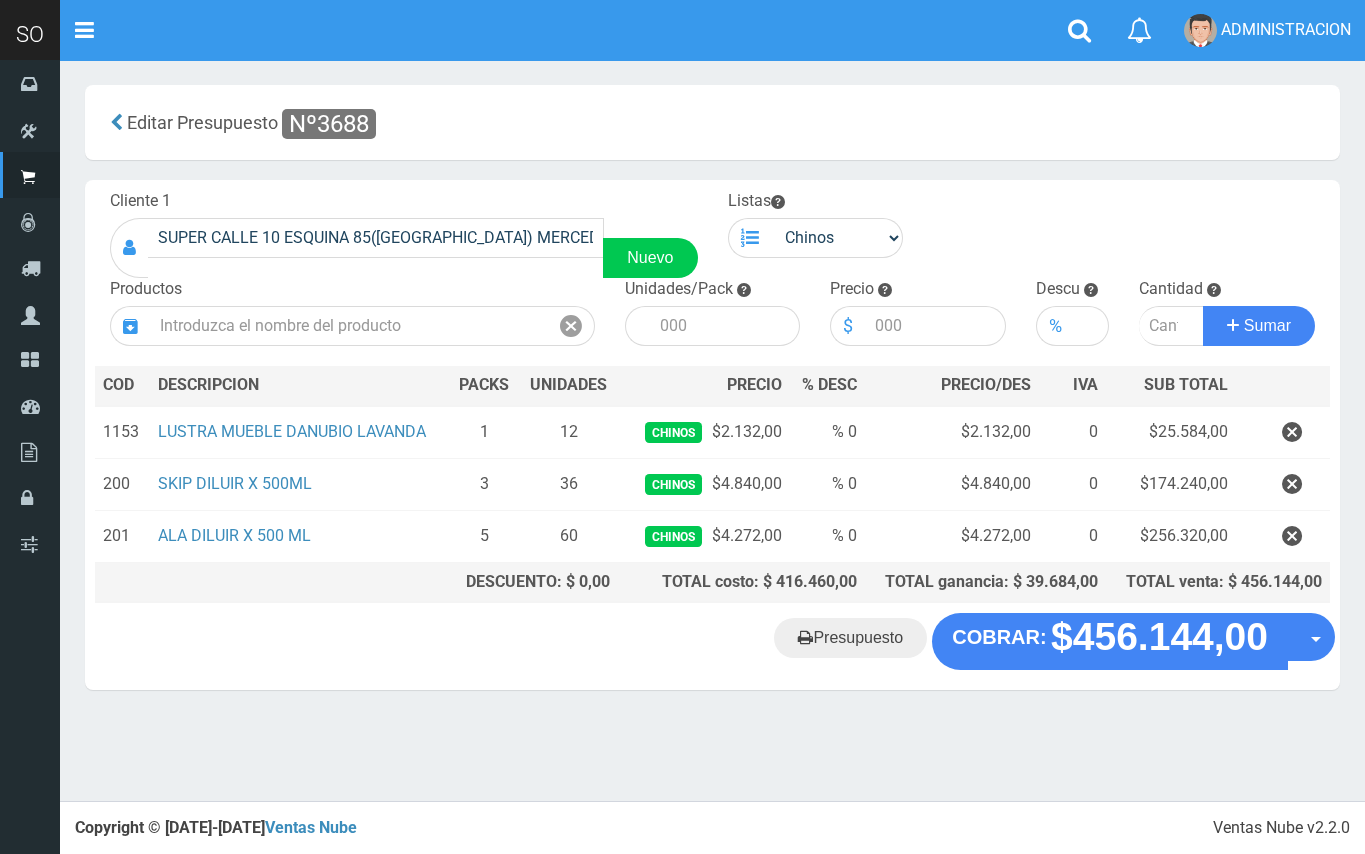 scroll, scrollTop: 0, scrollLeft: 0, axis: both 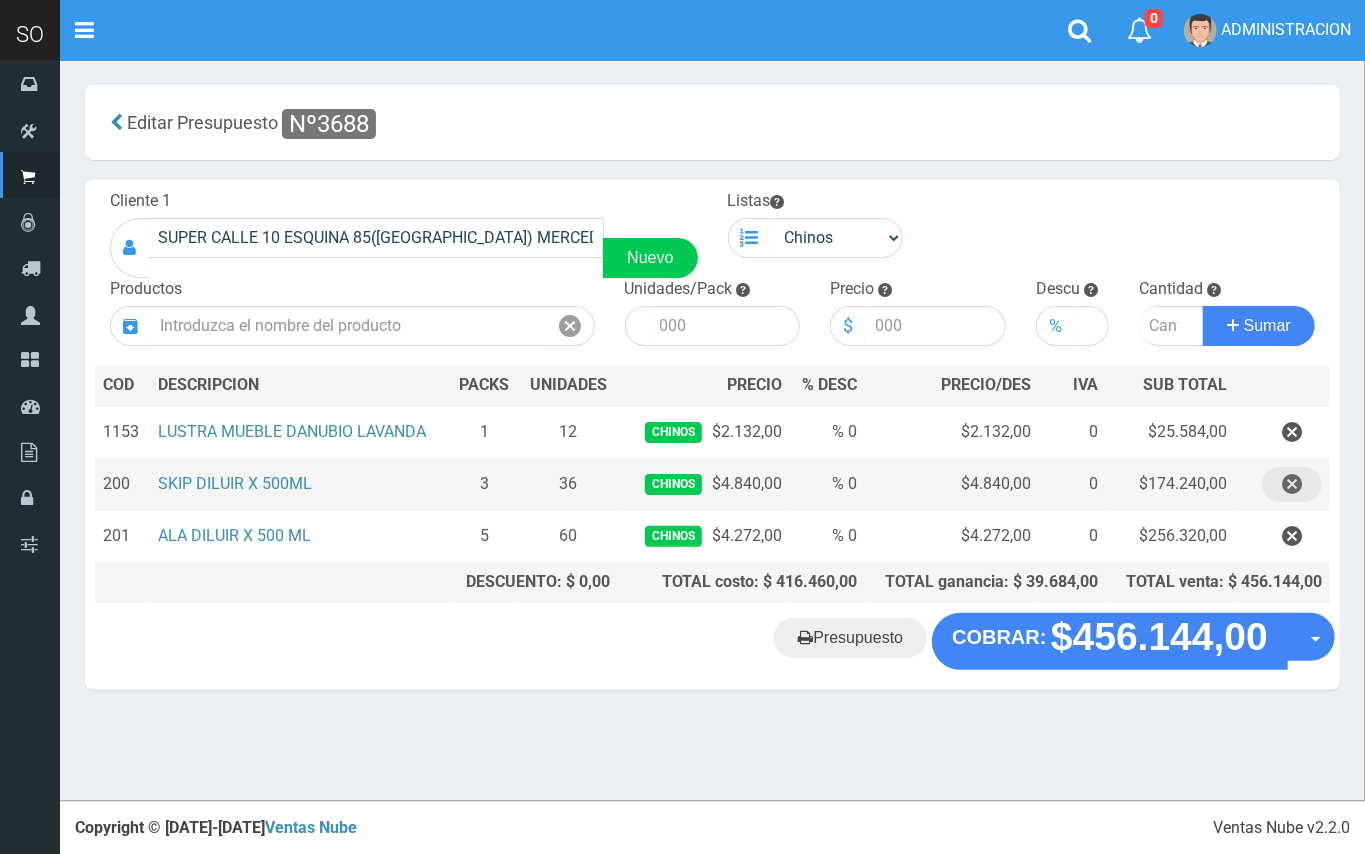 click at bounding box center [1292, 484] 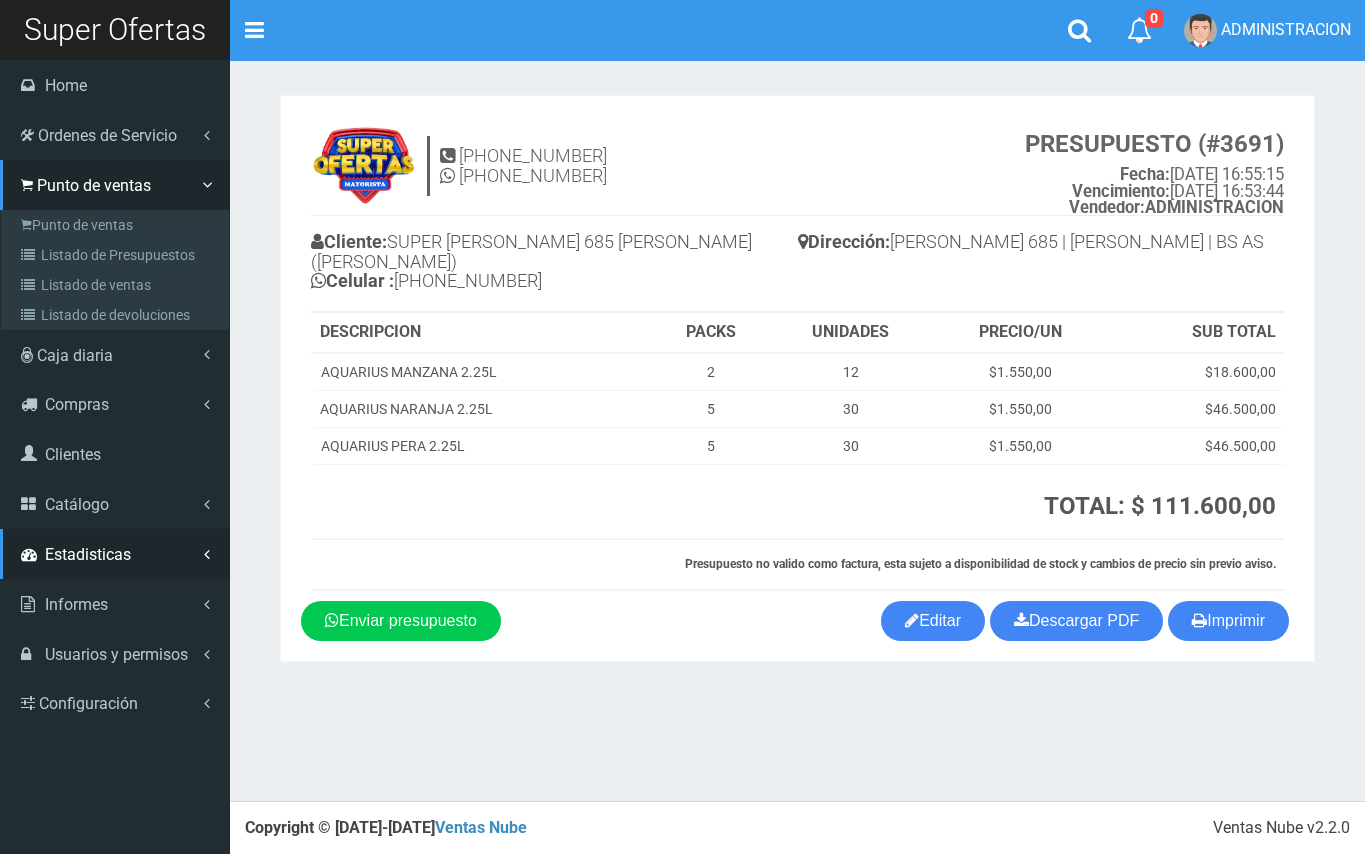 scroll, scrollTop: 0, scrollLeft: 0, axis: both 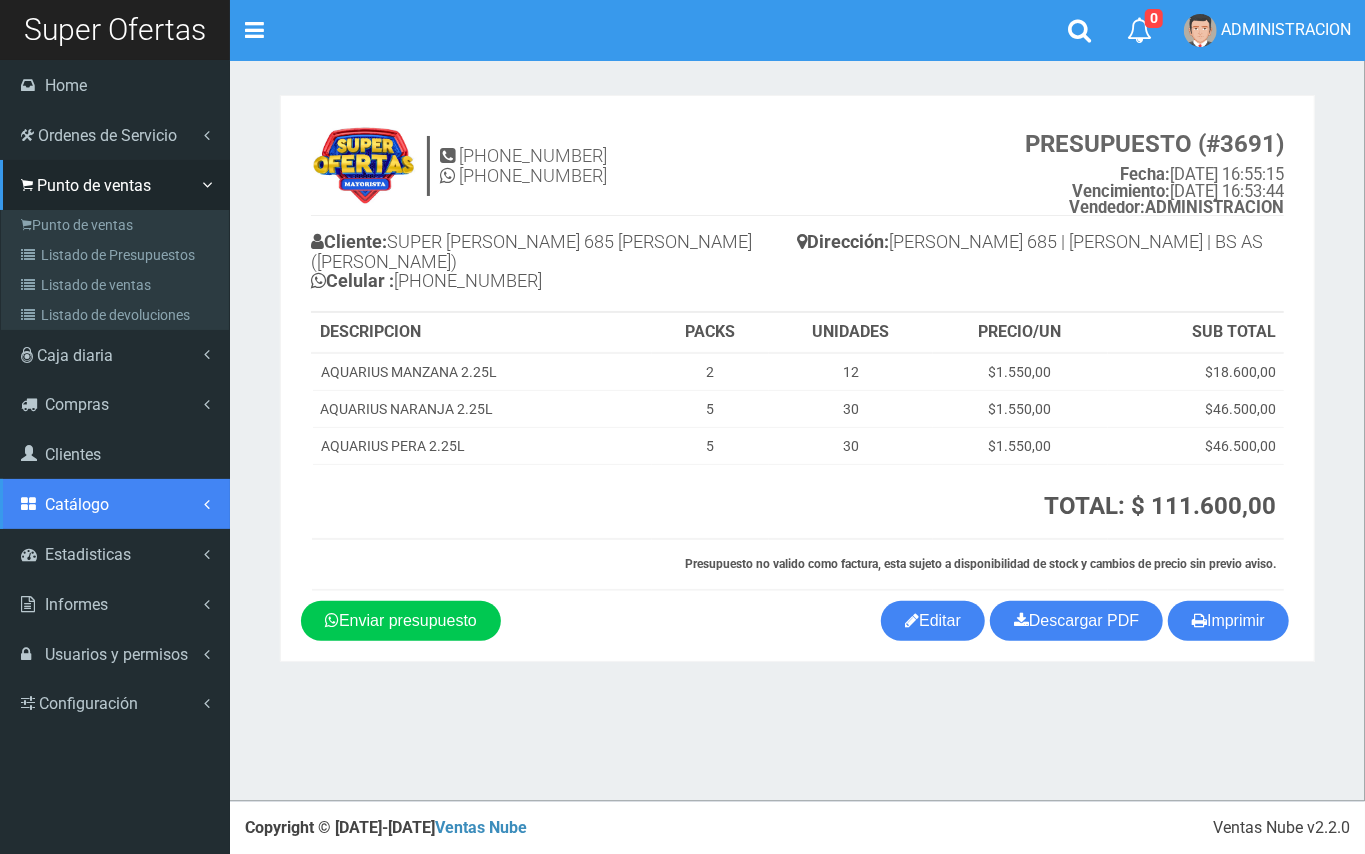 click on "Catálogo" at bounding box center (77, 504) 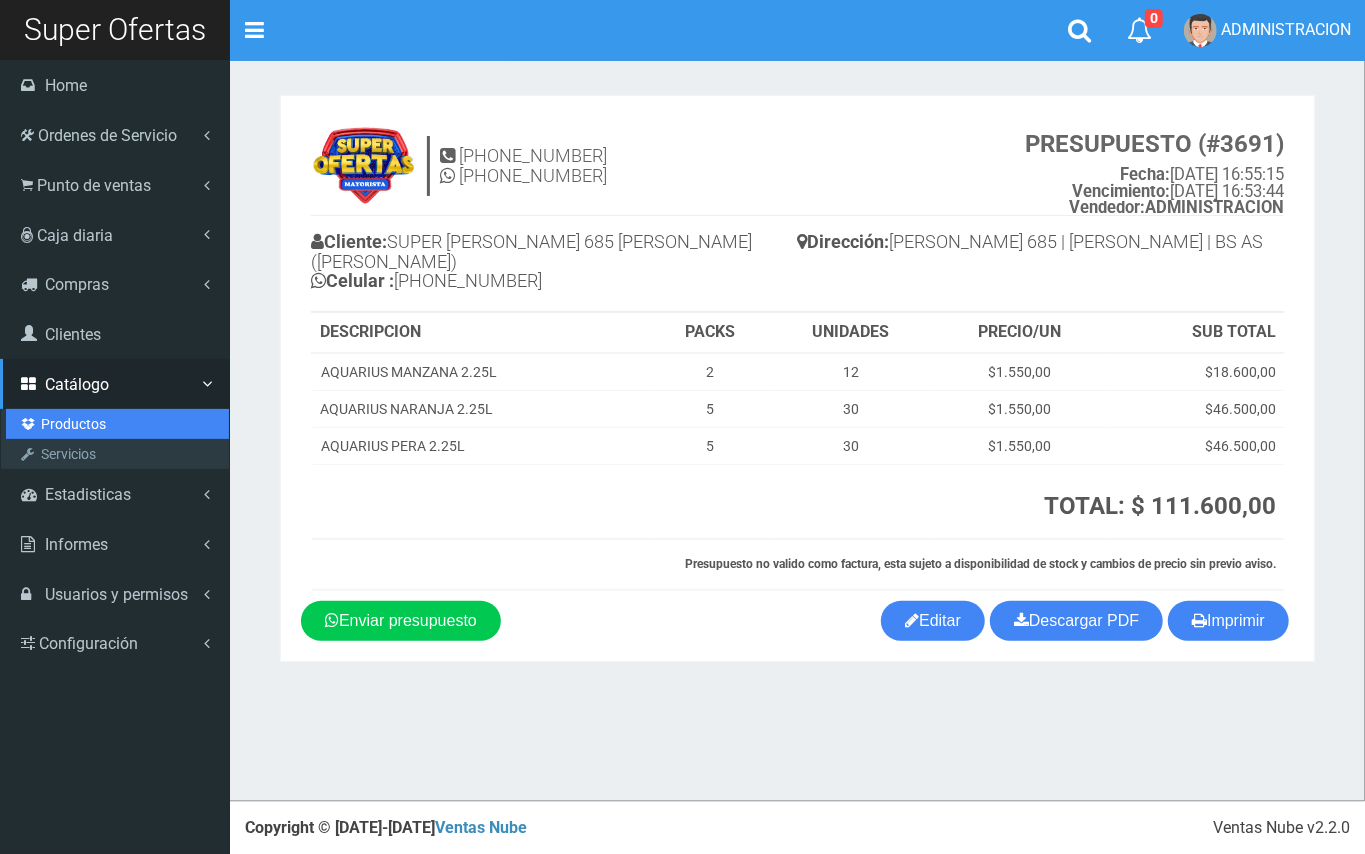 click on "Productos" at bounding box center (117, 424) 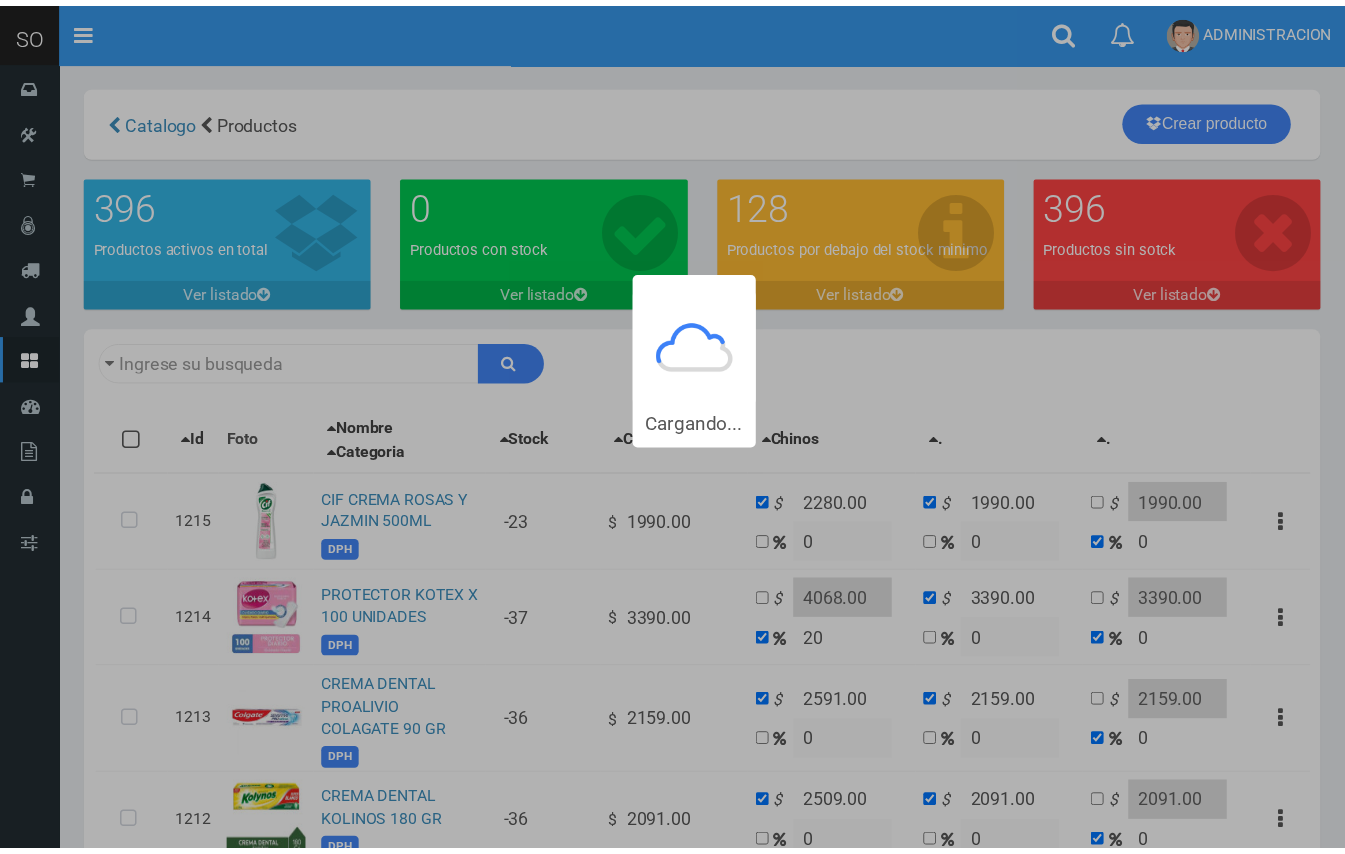 scroll, scrollTop: 0, scrollLeft: 0, axis: both 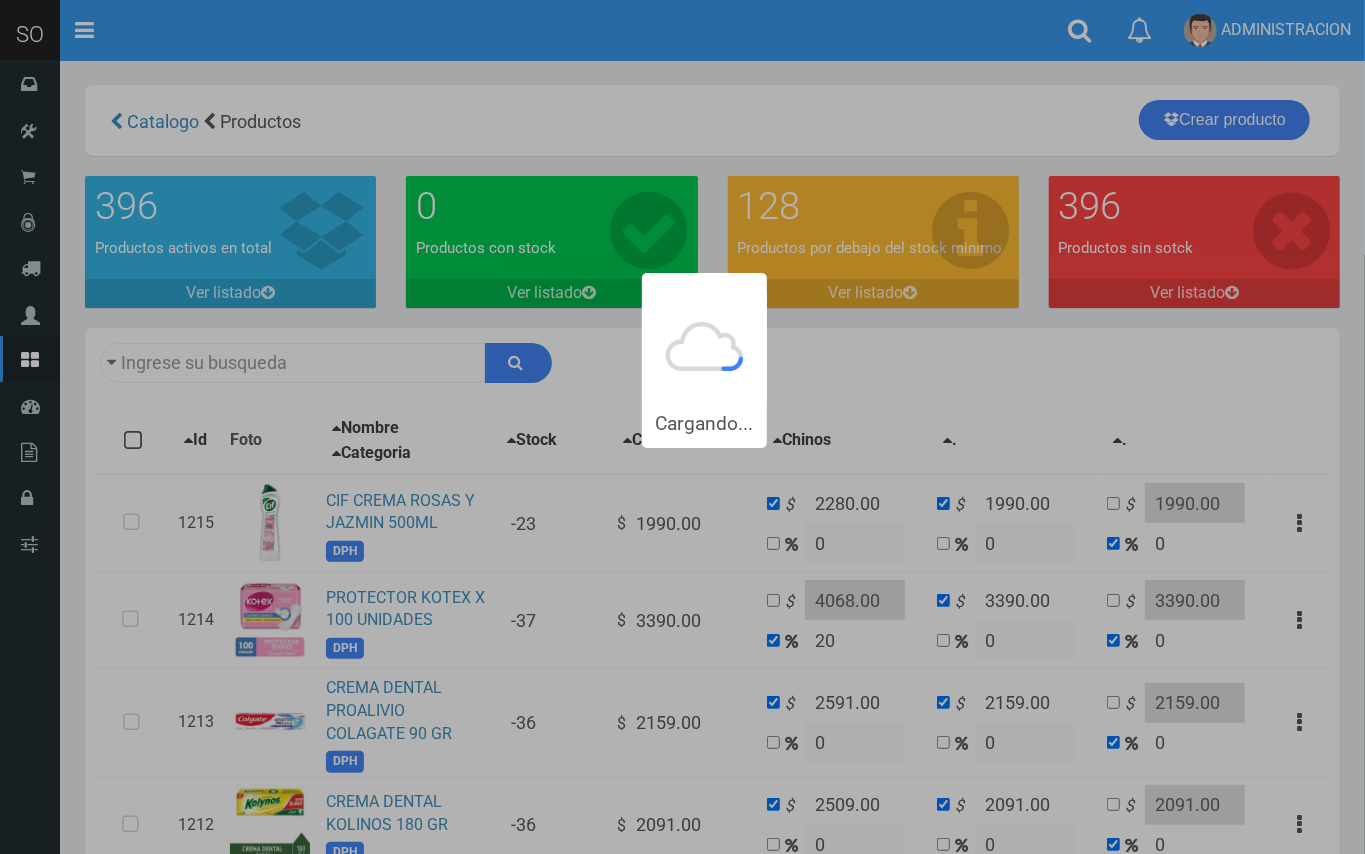 click on "Cargando...
×
0 Mensajes" at bounding box center (682, 427) 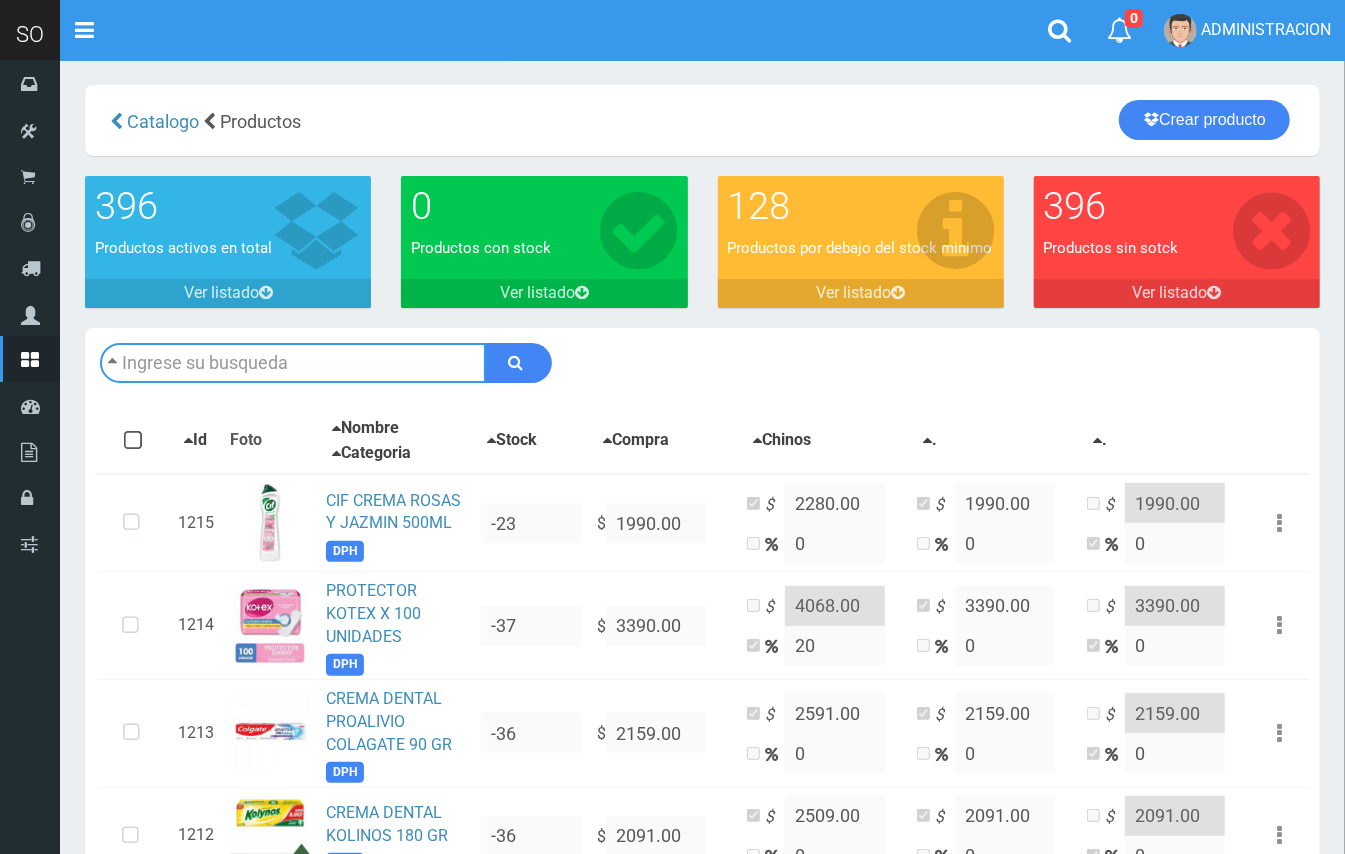 click at bounding box center (293, 363) 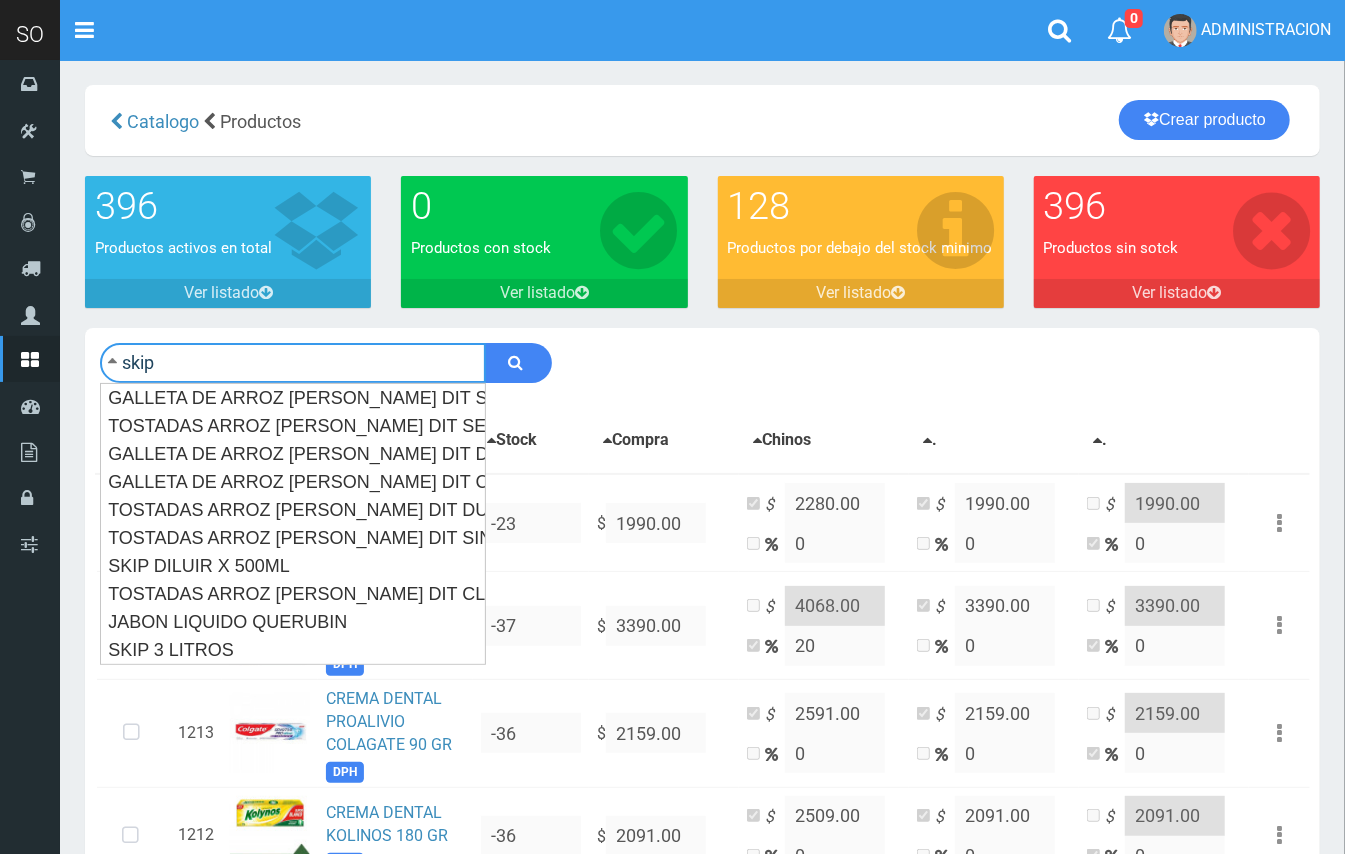 type on "skip" 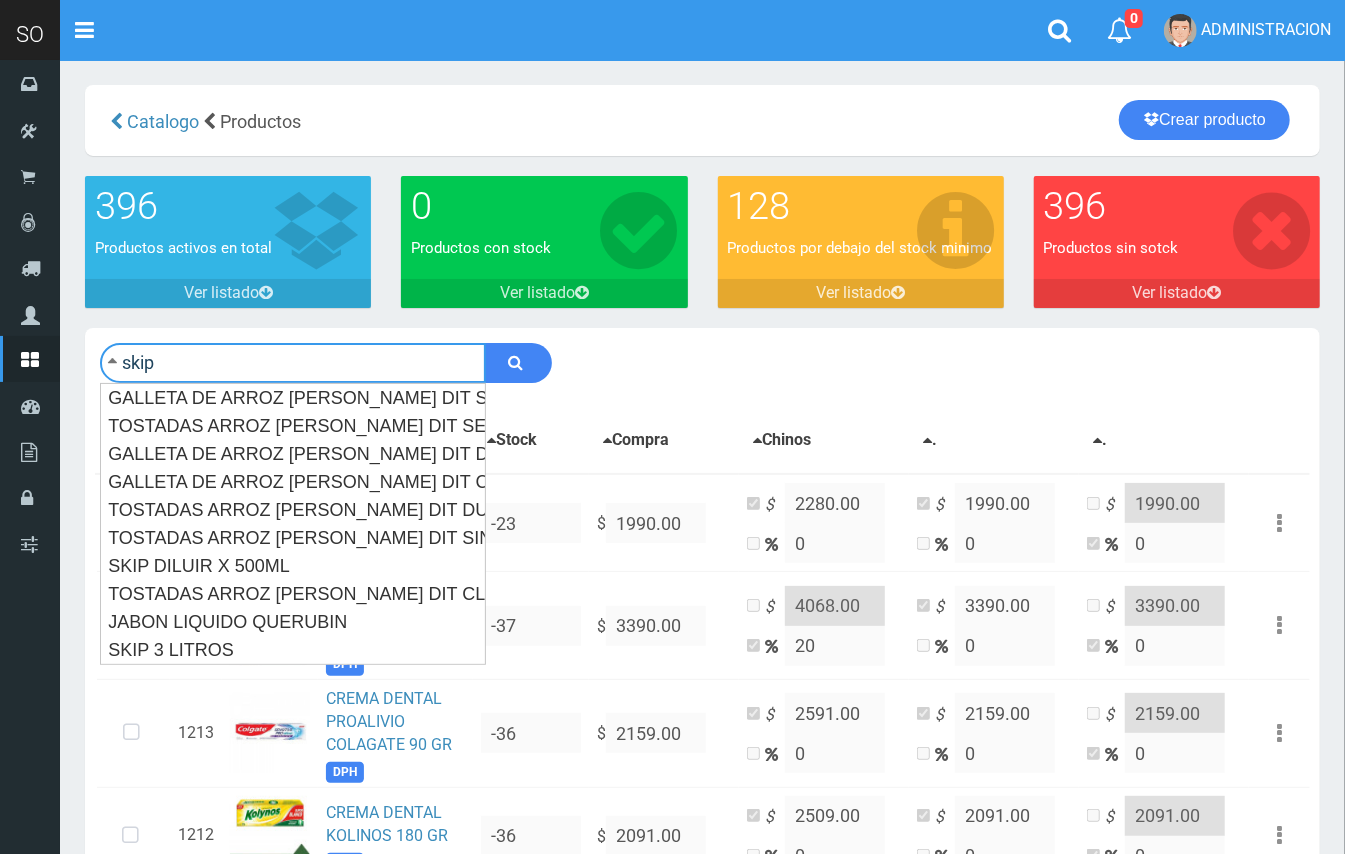 click at bounding box center [518, 363] 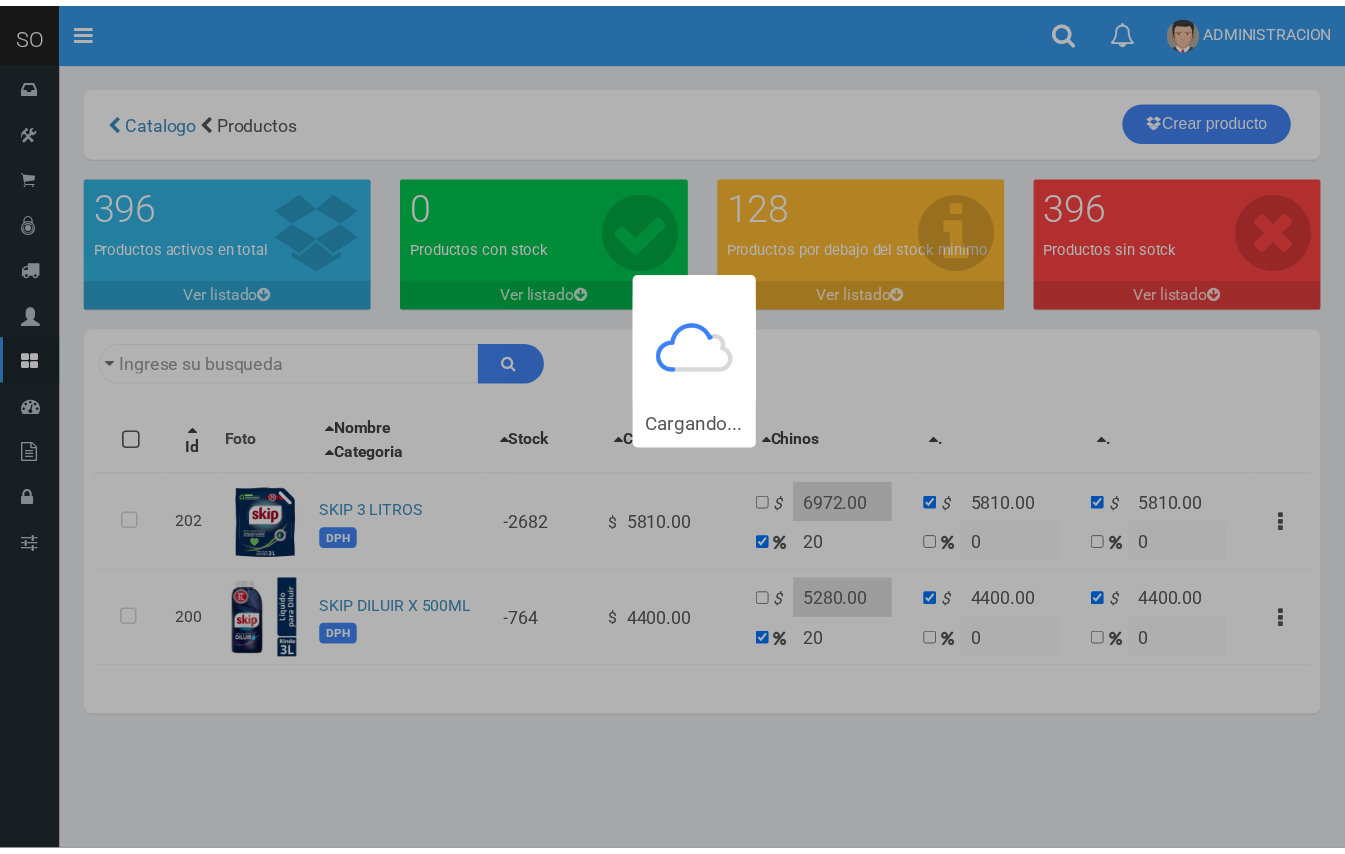 scroll, scrollTop: 0, scrollLeft: 0, axis: both 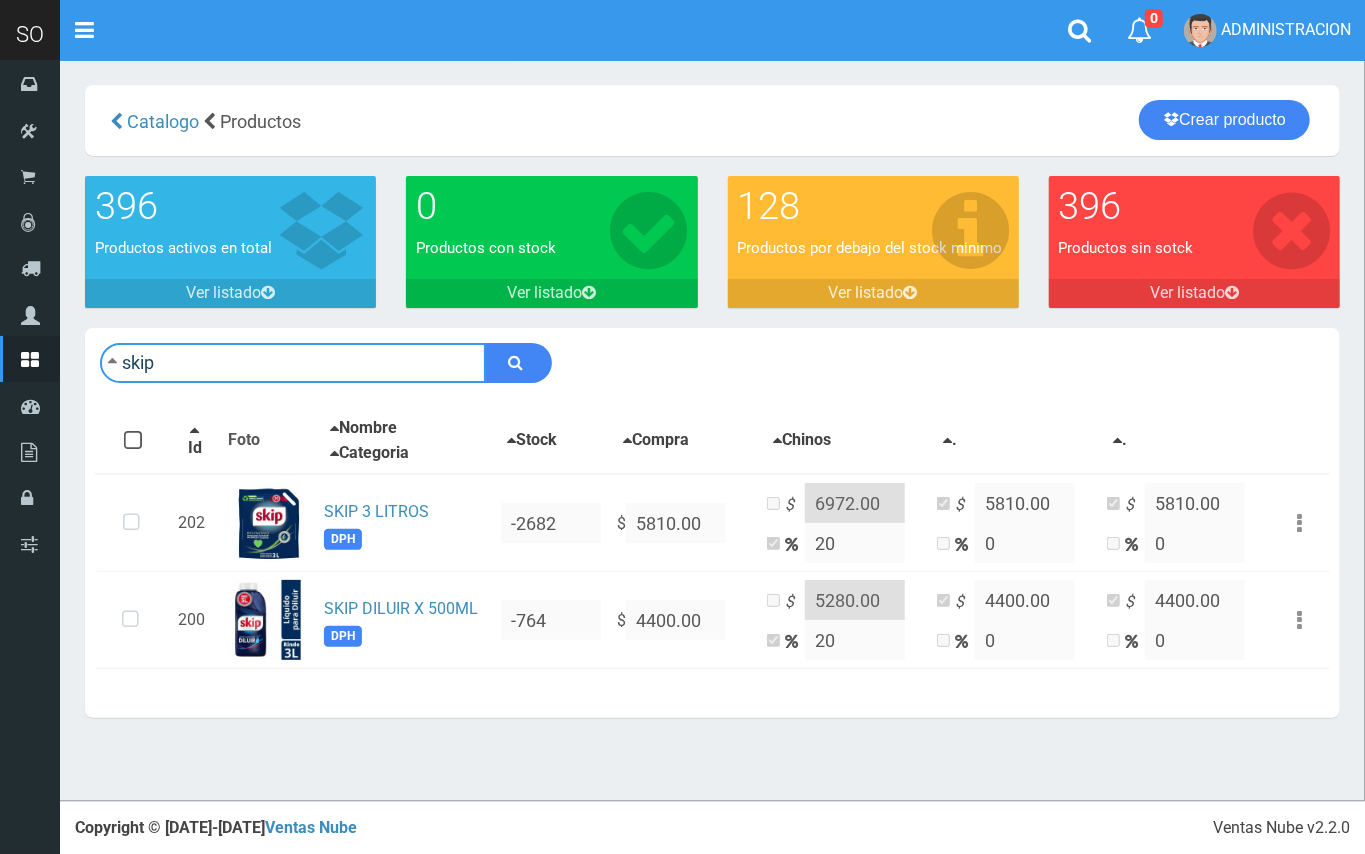 click on "skip" at bounding box center (293, 363) 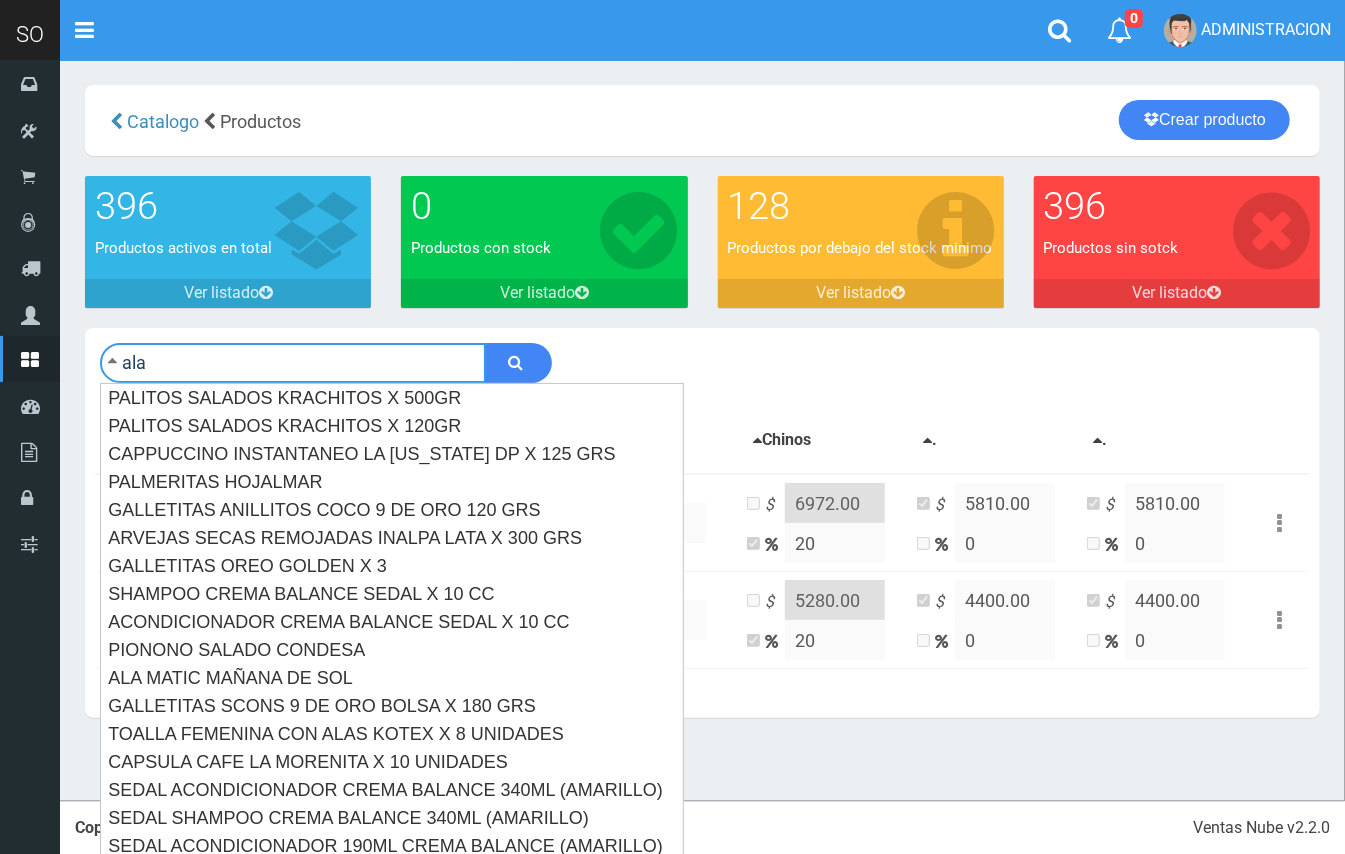 type on "ala" 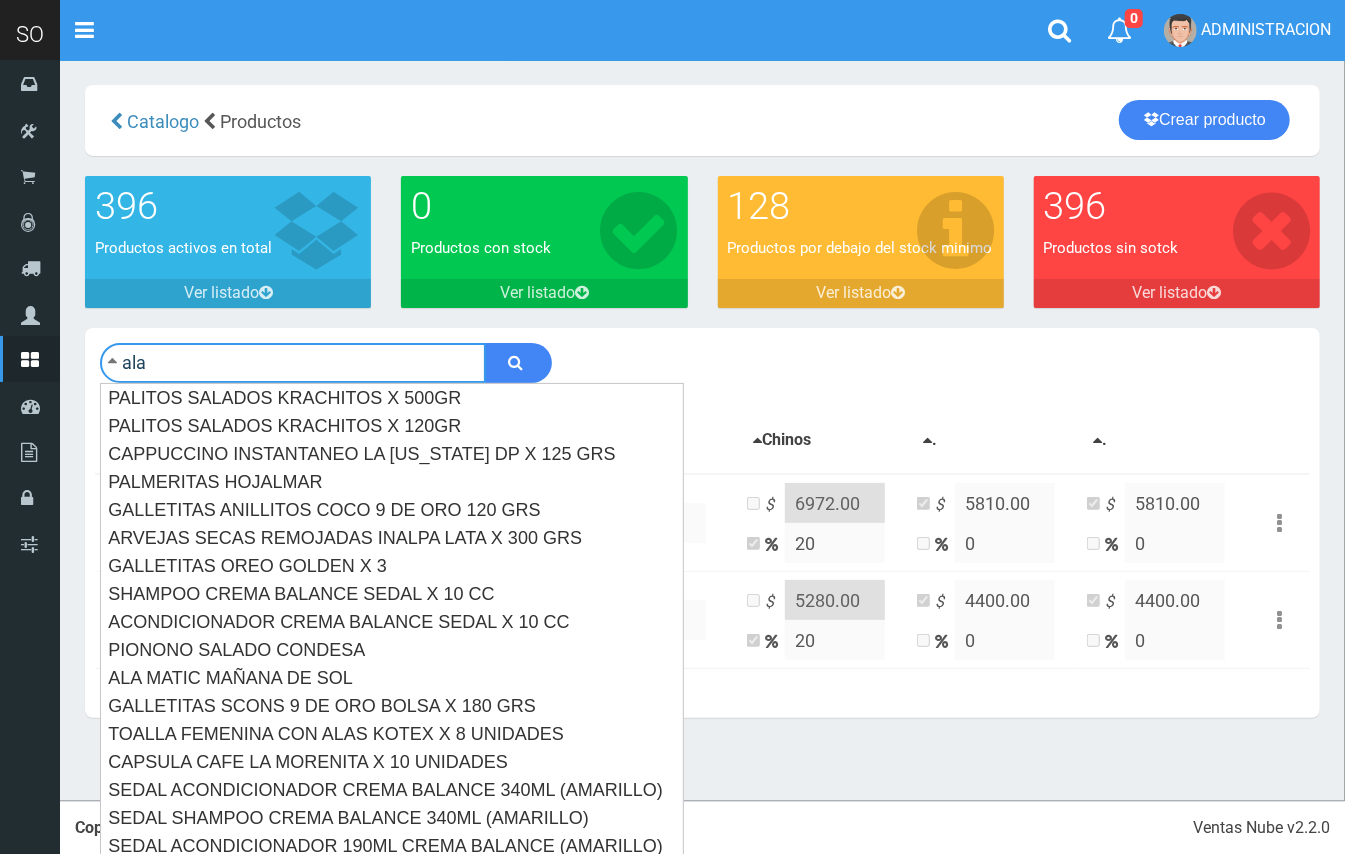 click at bounding box center (518, 363) 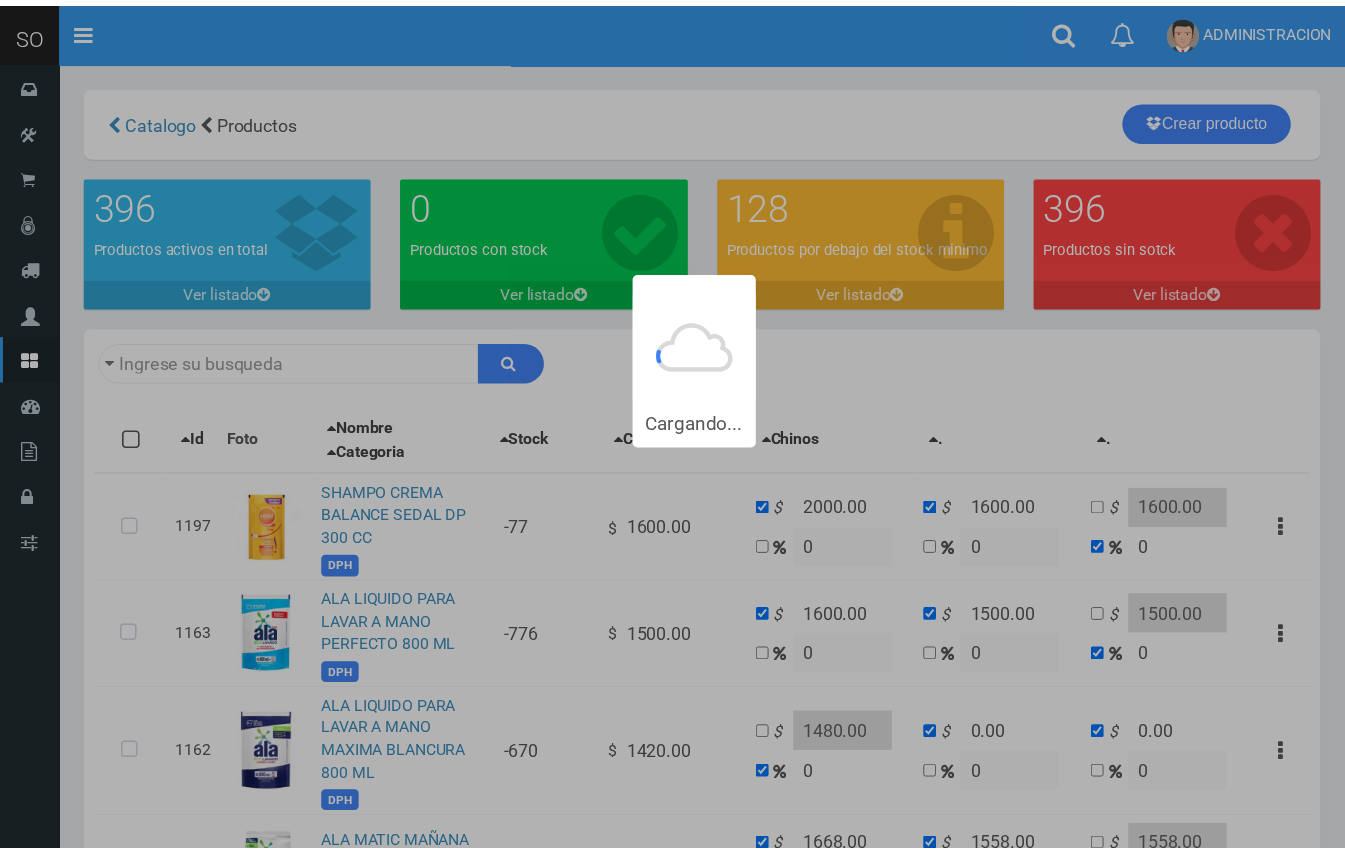 scroll, scrollTop: 0, scrollLeft: 0, axis: both 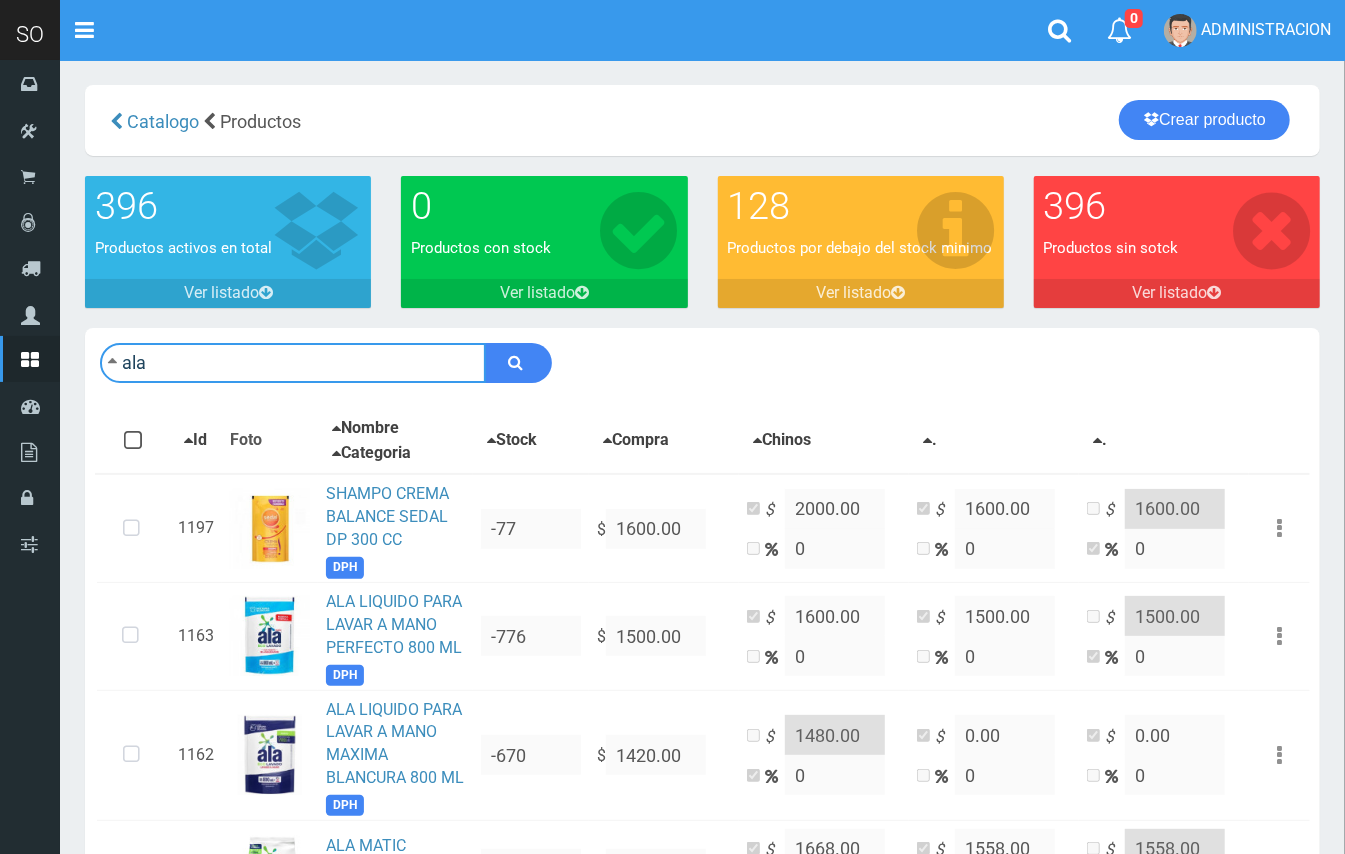 drag, startPoint x: 213, startPoint y: 366, endPoint x: 120, endPoint y: 346, distance: 95.12623 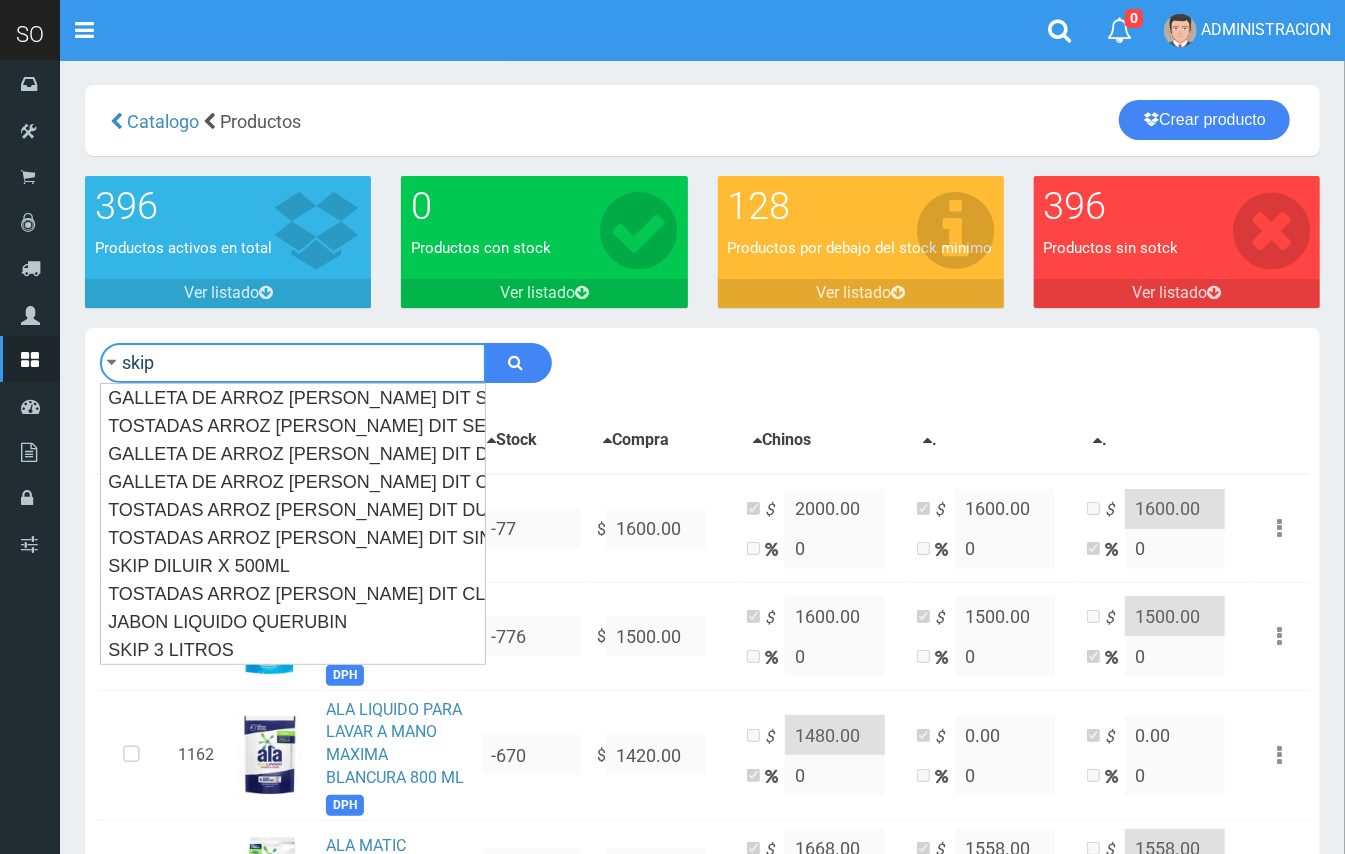 type on "skip" 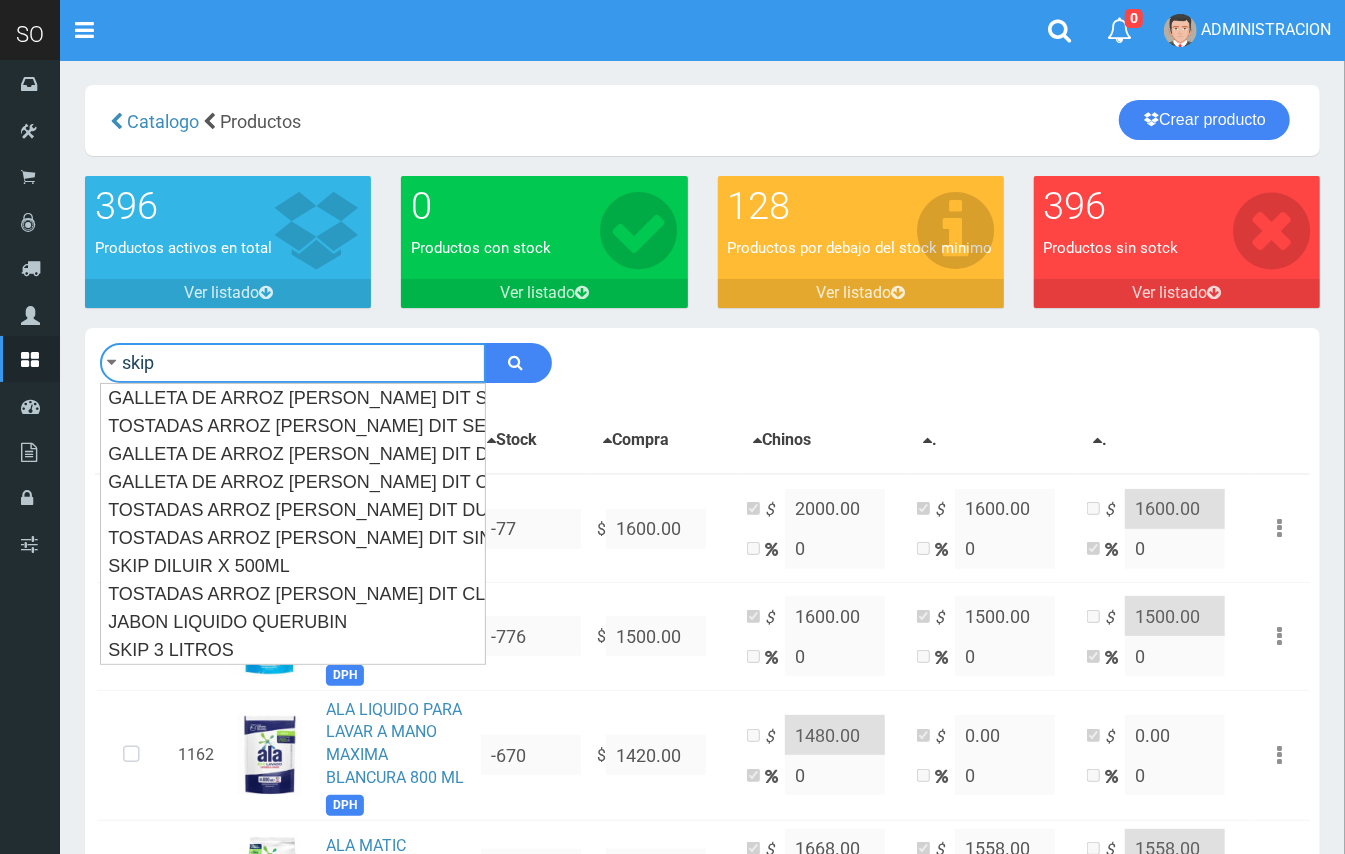 click at bounding box center [518, 363] 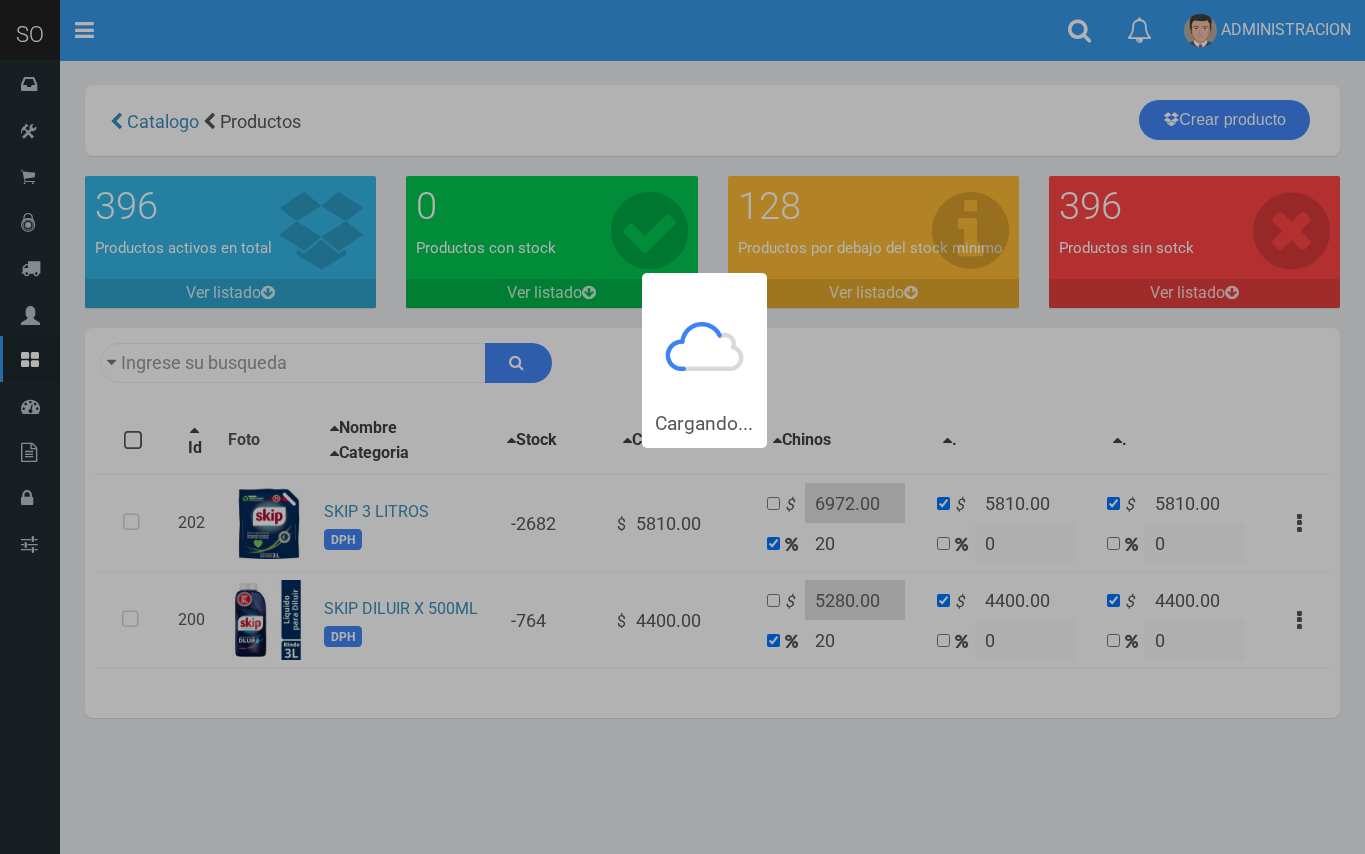scroll, scrollTop: 0, scrollLeft: 0, axis: both 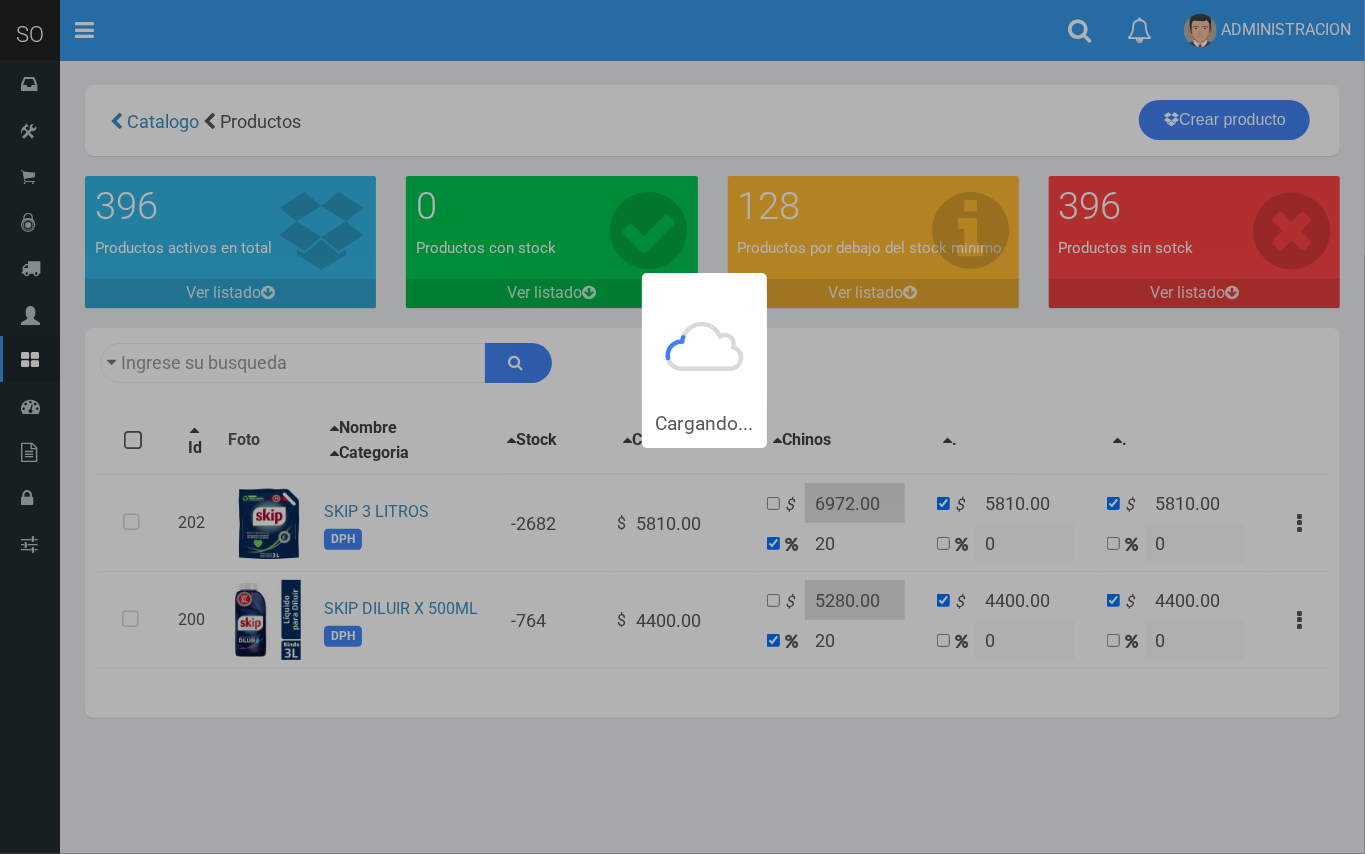 type on "skip" 